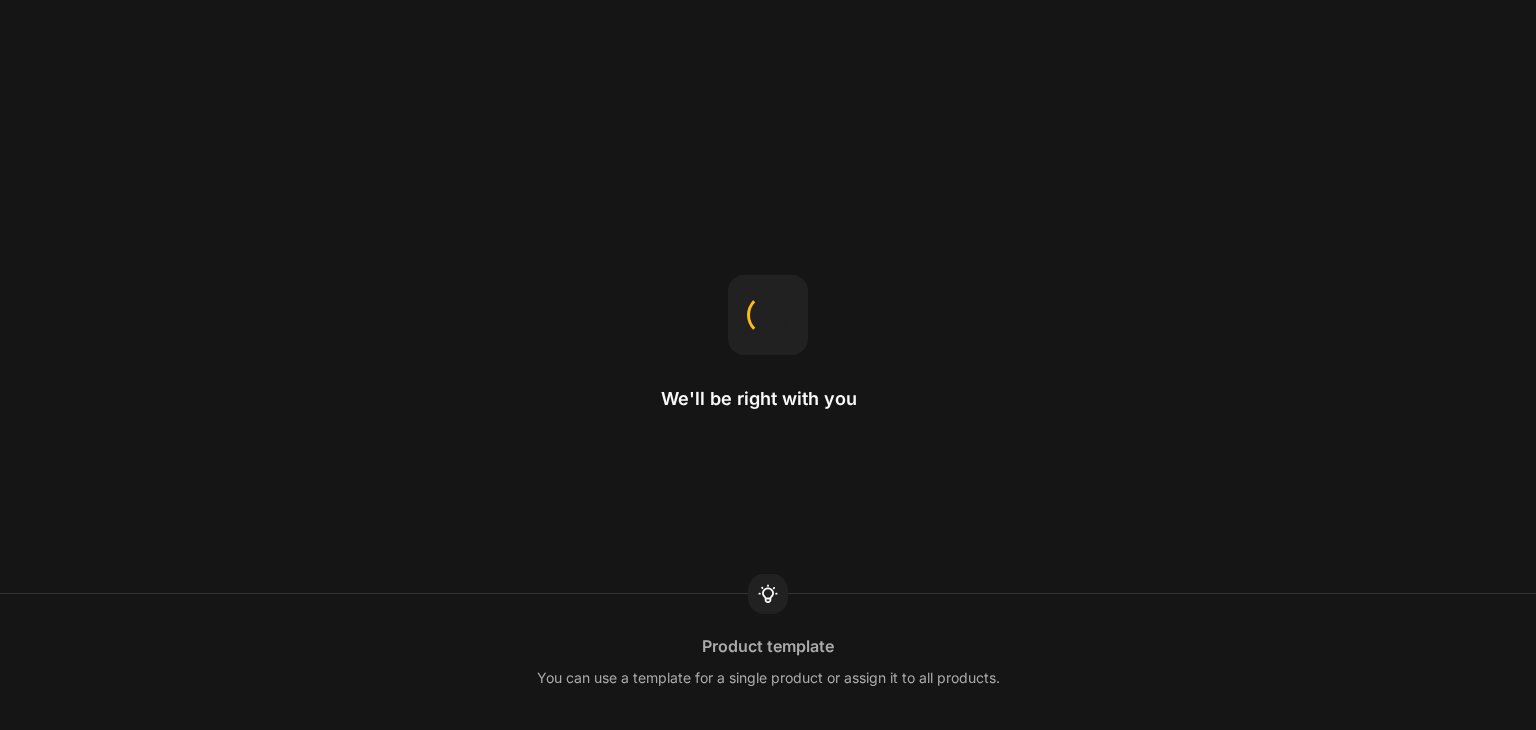 scroll, scrollTop: 0, scrollLeft: 0, axis: both 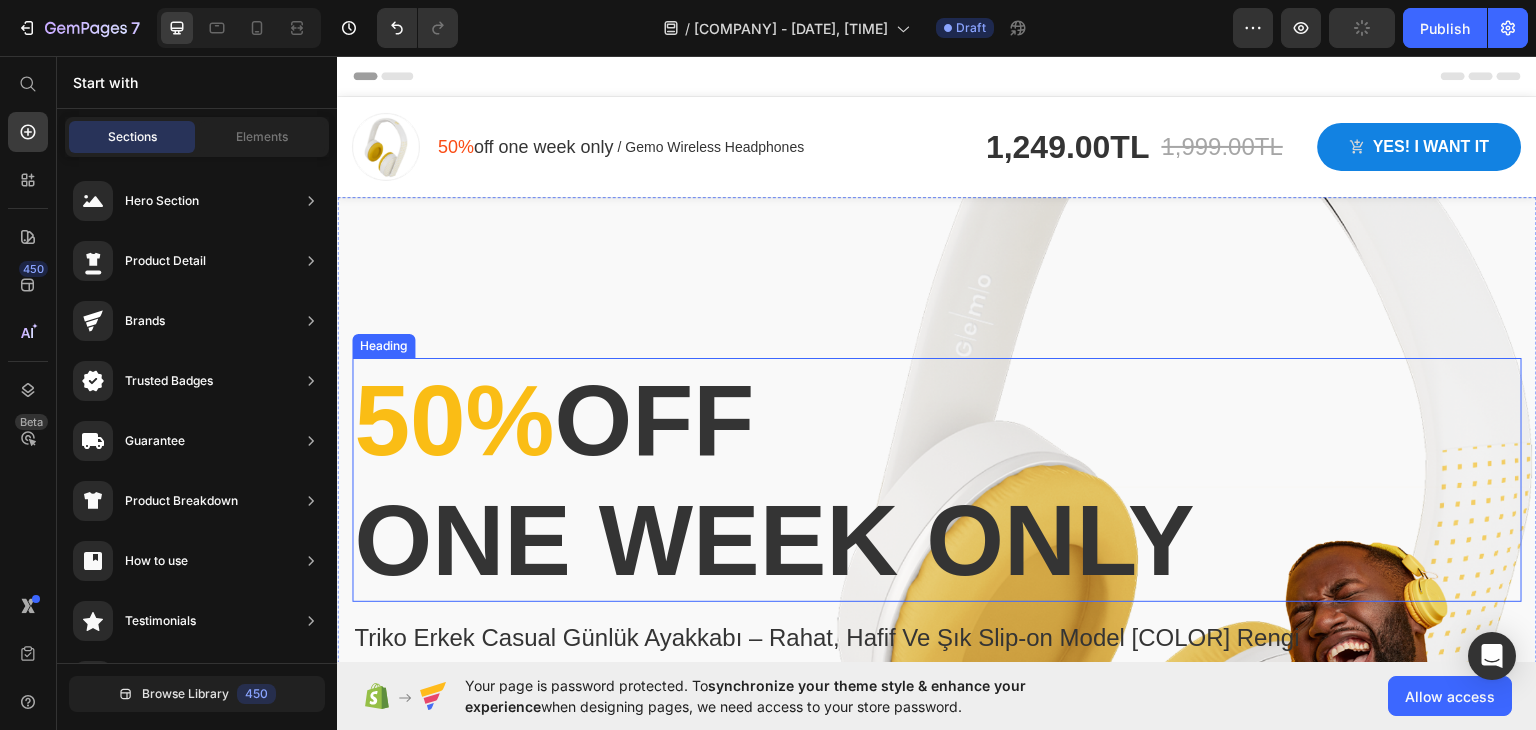 click on "50%" at bounding box center [454, 419] 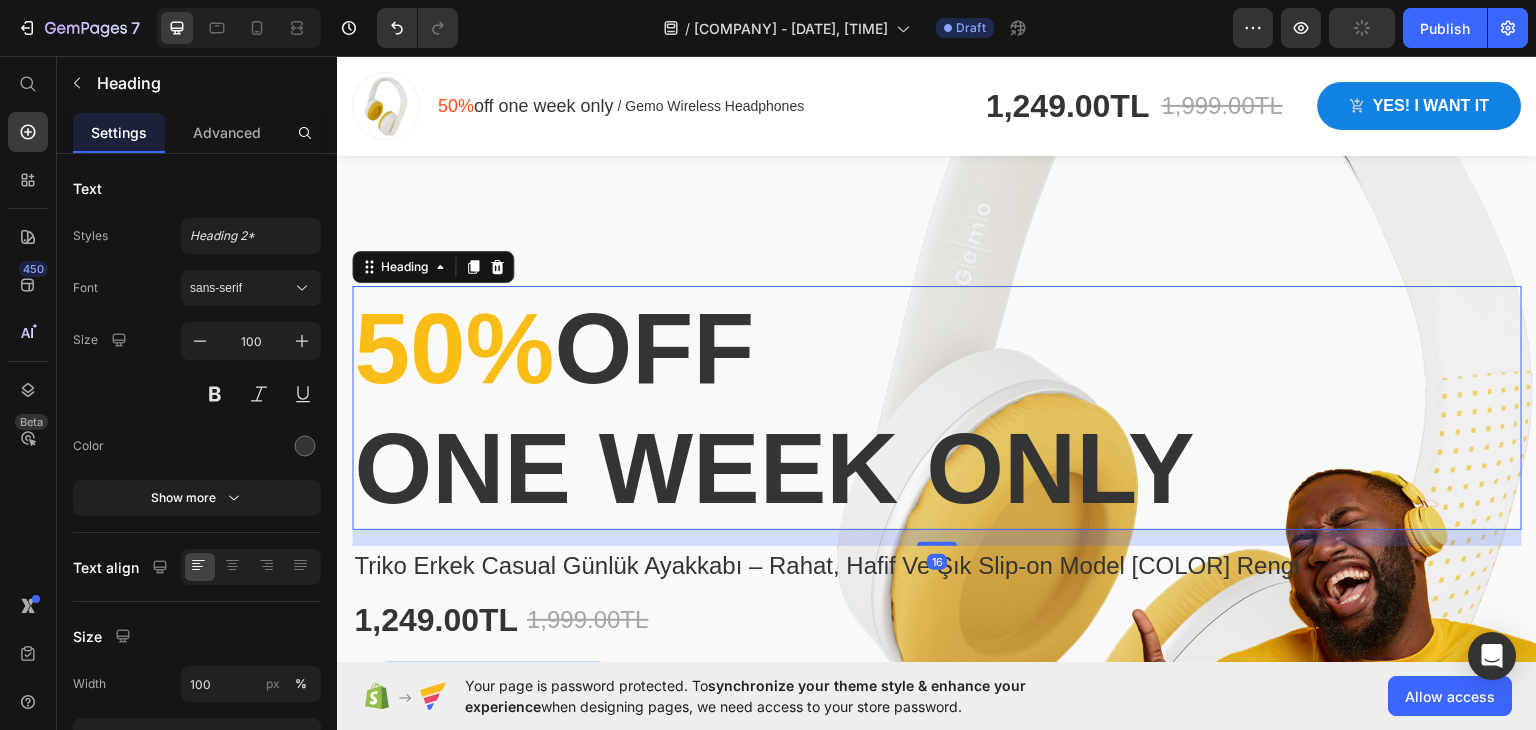 scroll, scrollTop: 200, scrollLeft: 0, axis: vertical 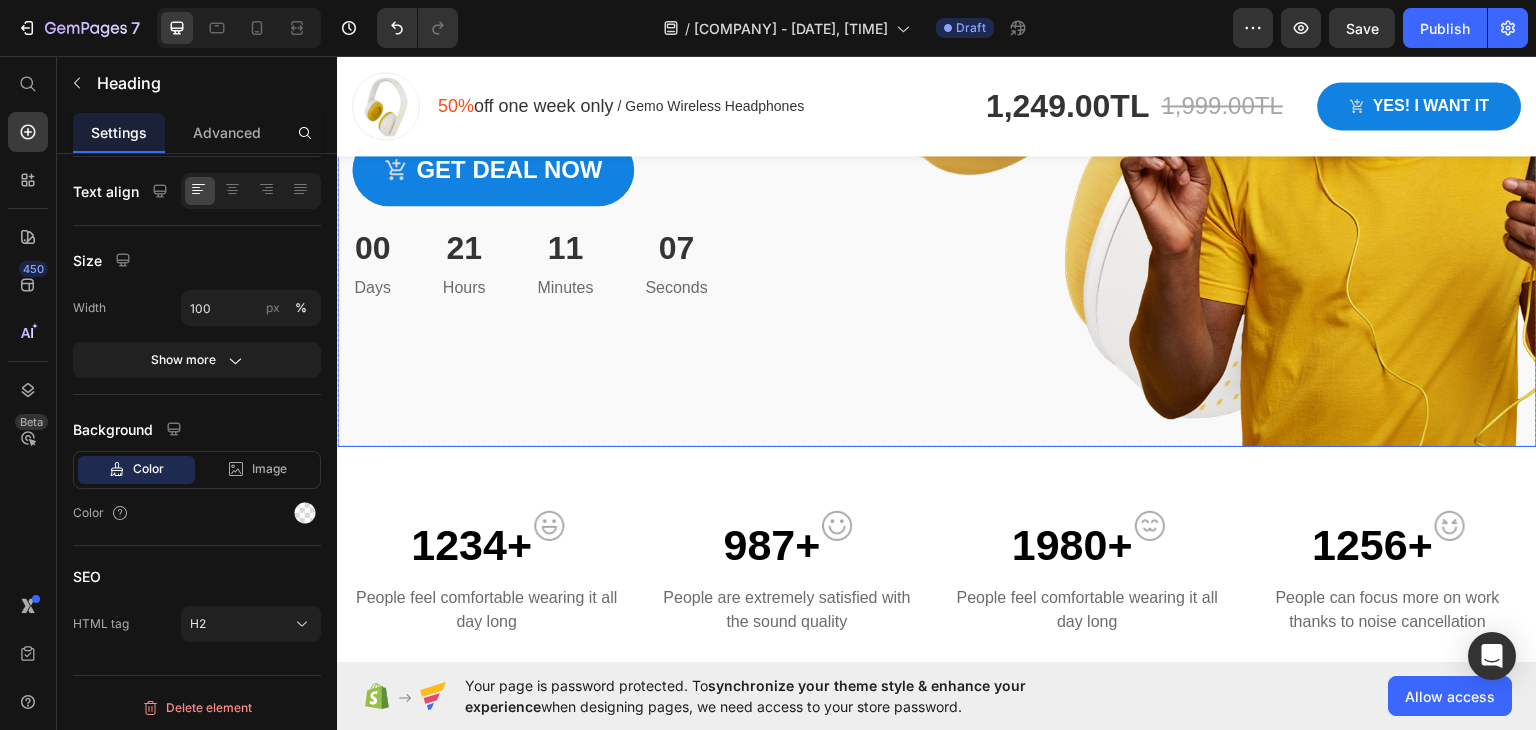 click at bounding box center [937, 21] 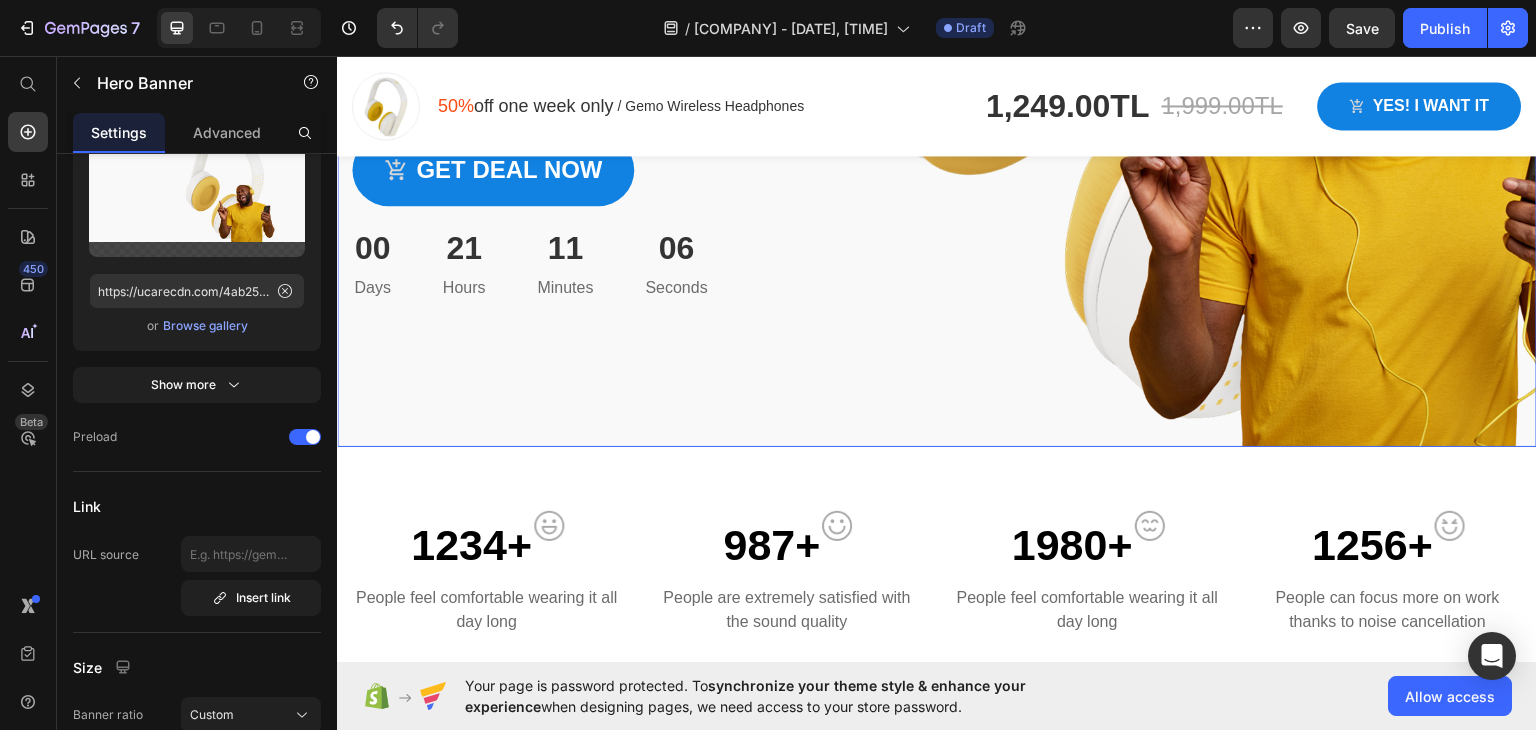 scroll, scrollTop: 0, scrollLeft: 0, axis: both 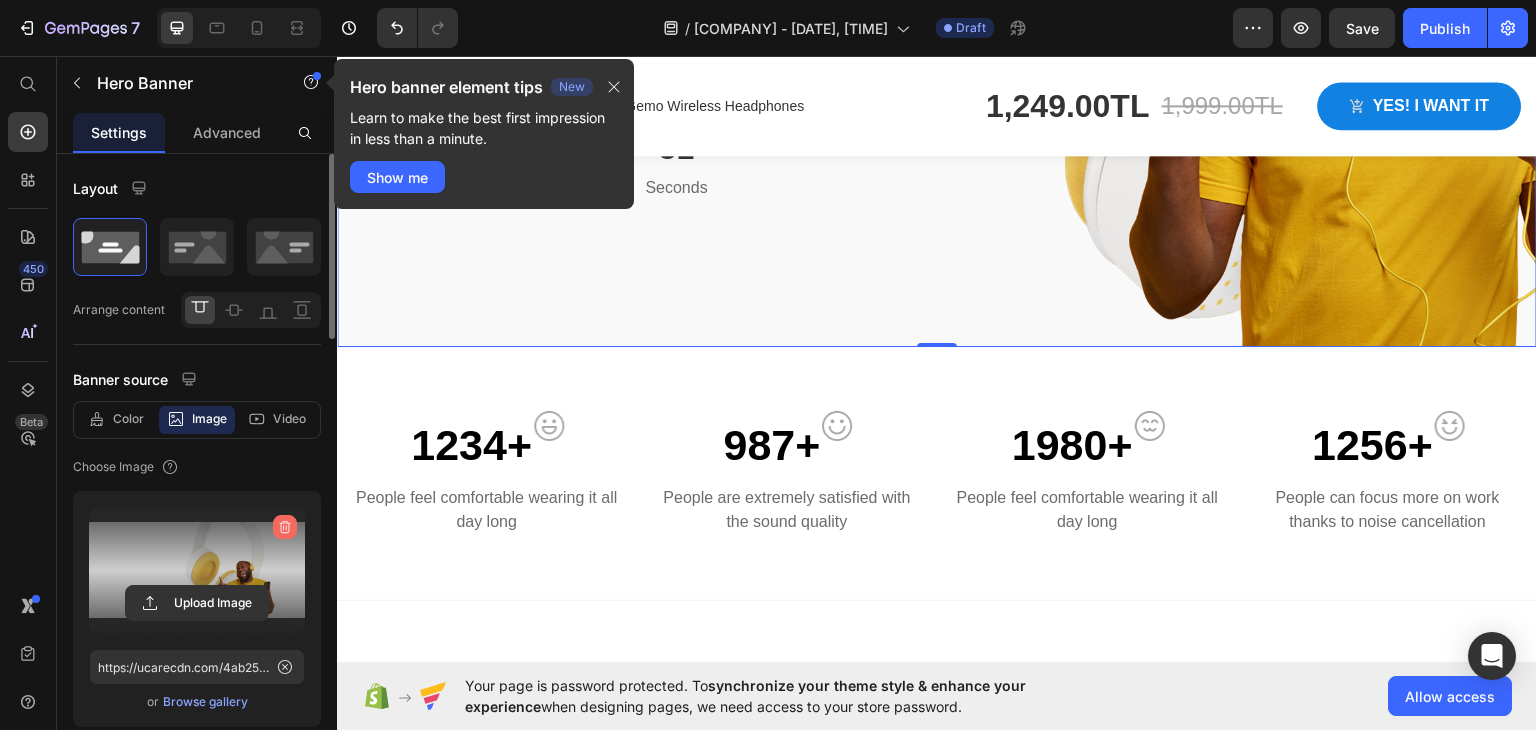 click at bounding box center [285, 527] 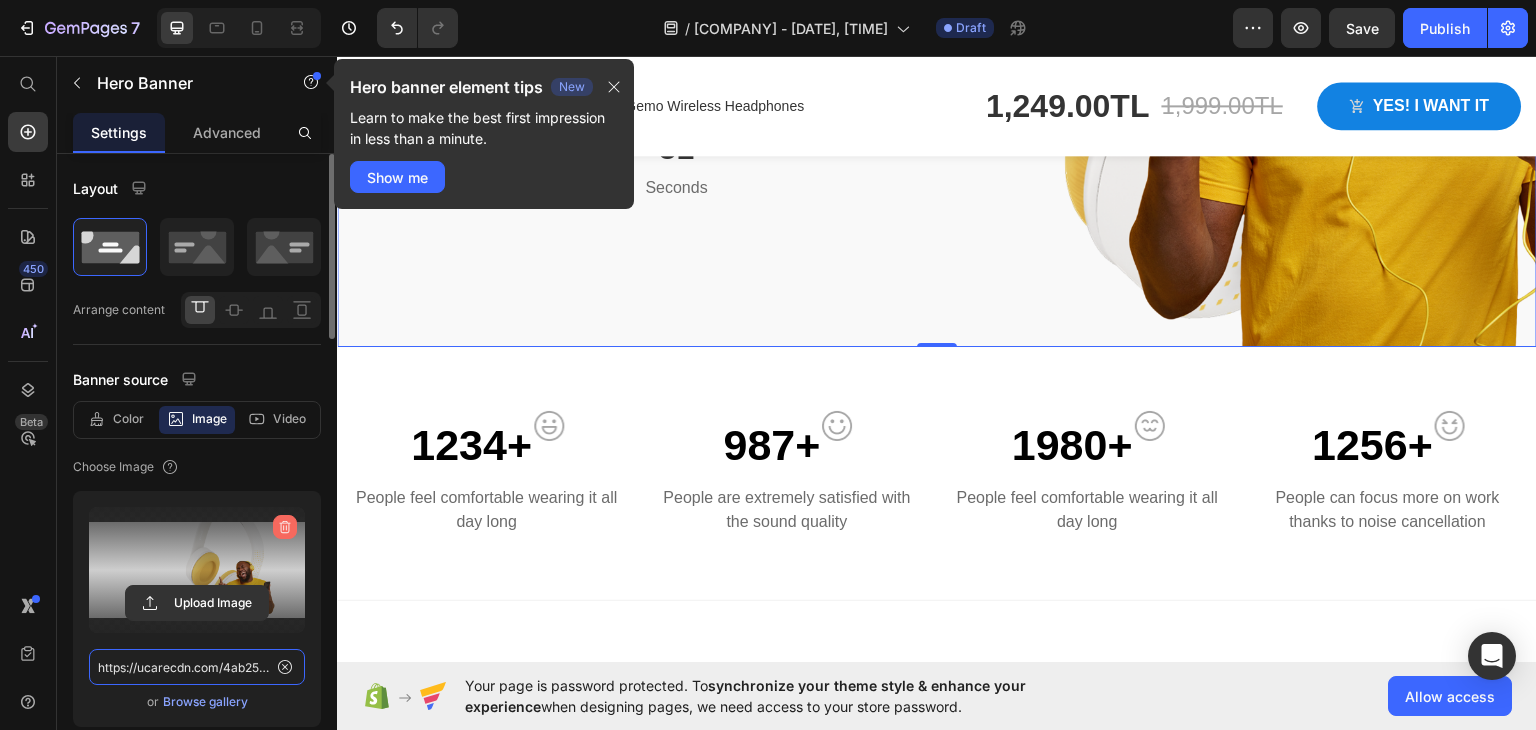 type 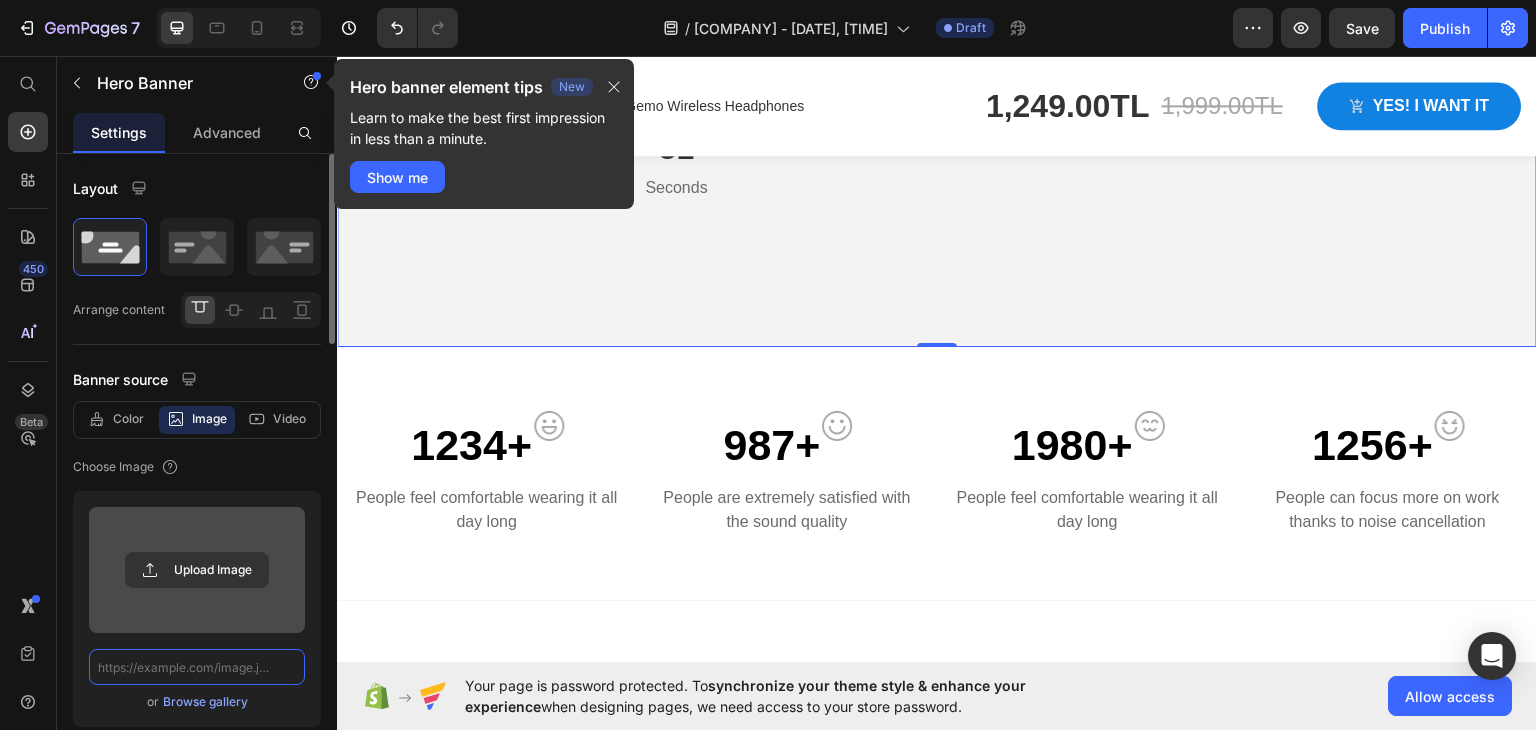 scroll, scrollTop: 0, scrollLeft: 0, axis: both 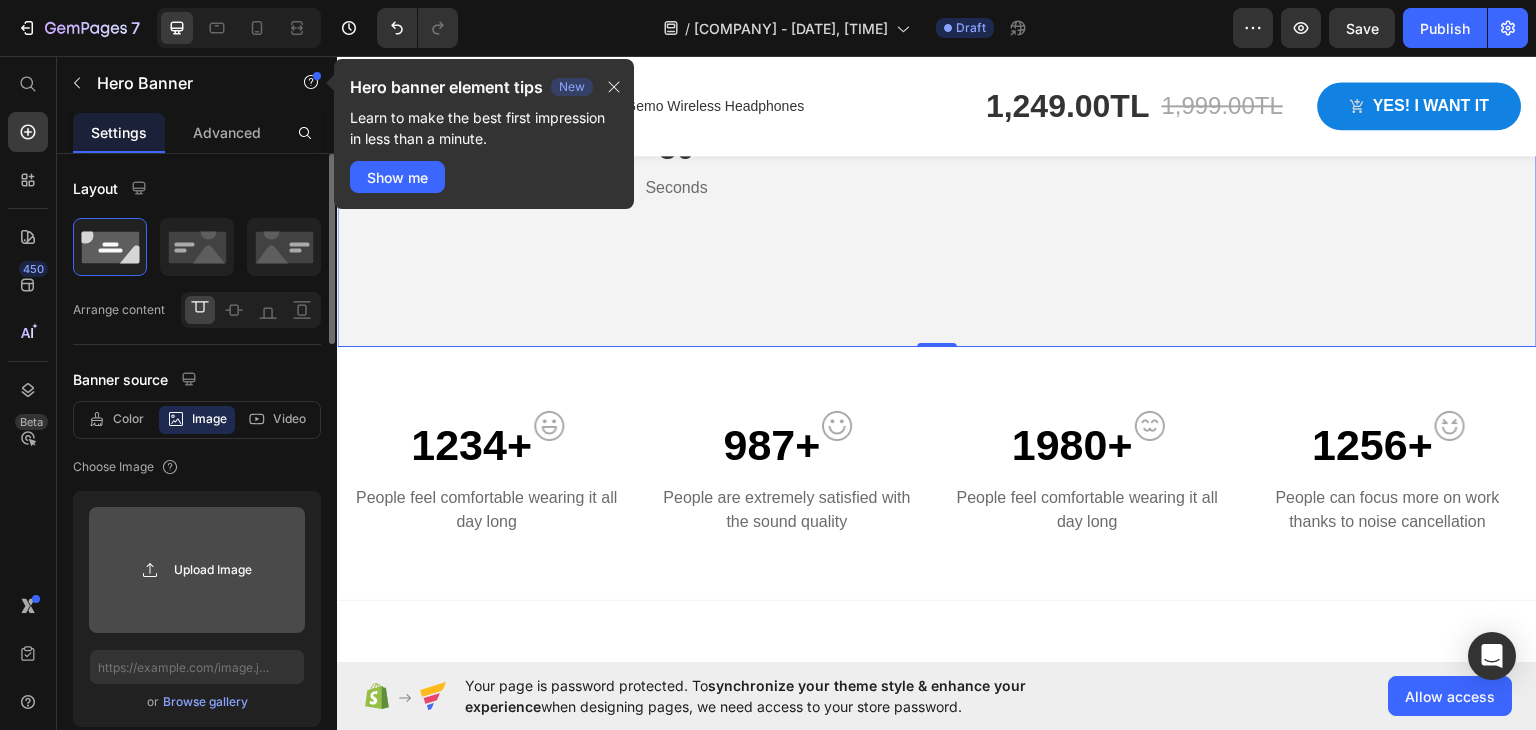click 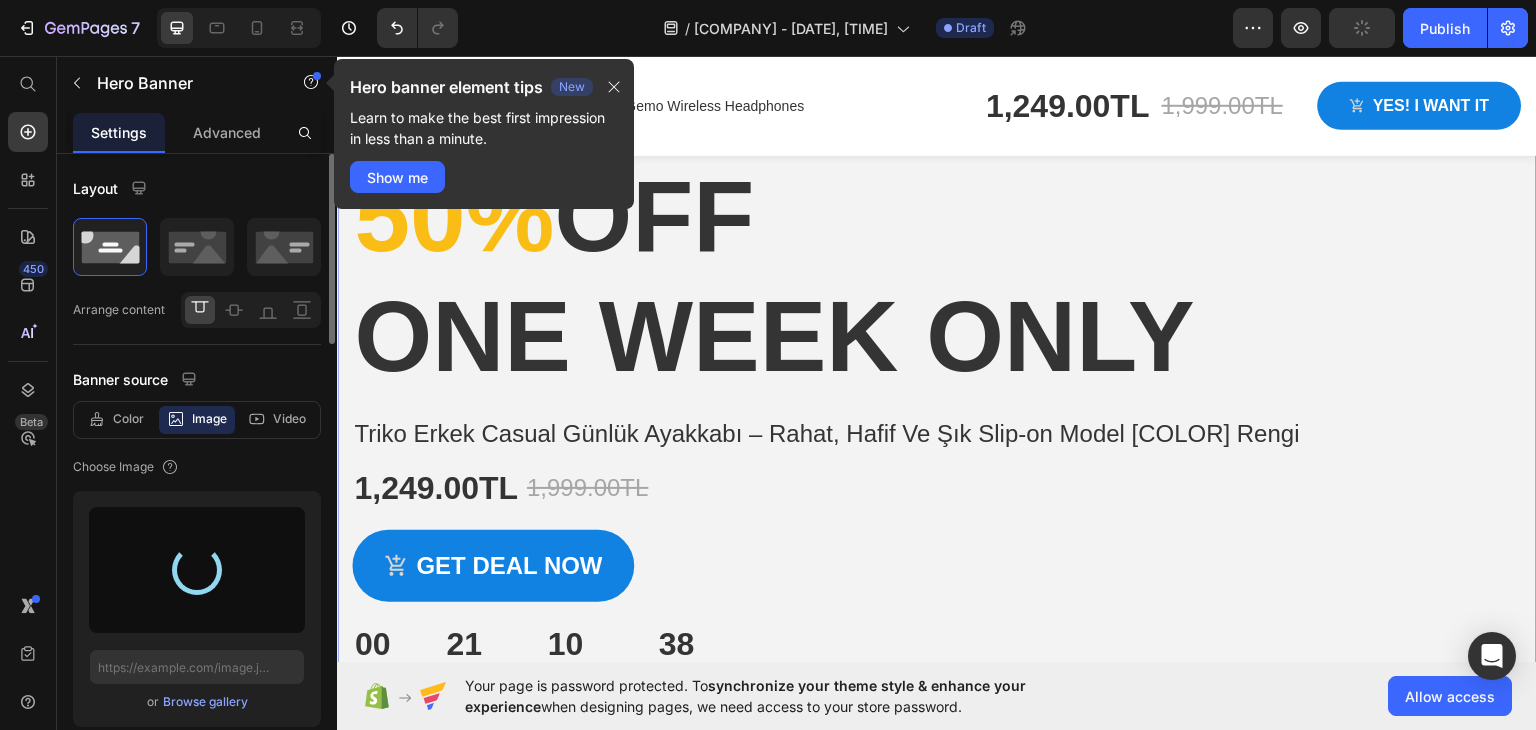 scroll, scrollTop: 200, scrollLeft: 0, axis: vertical 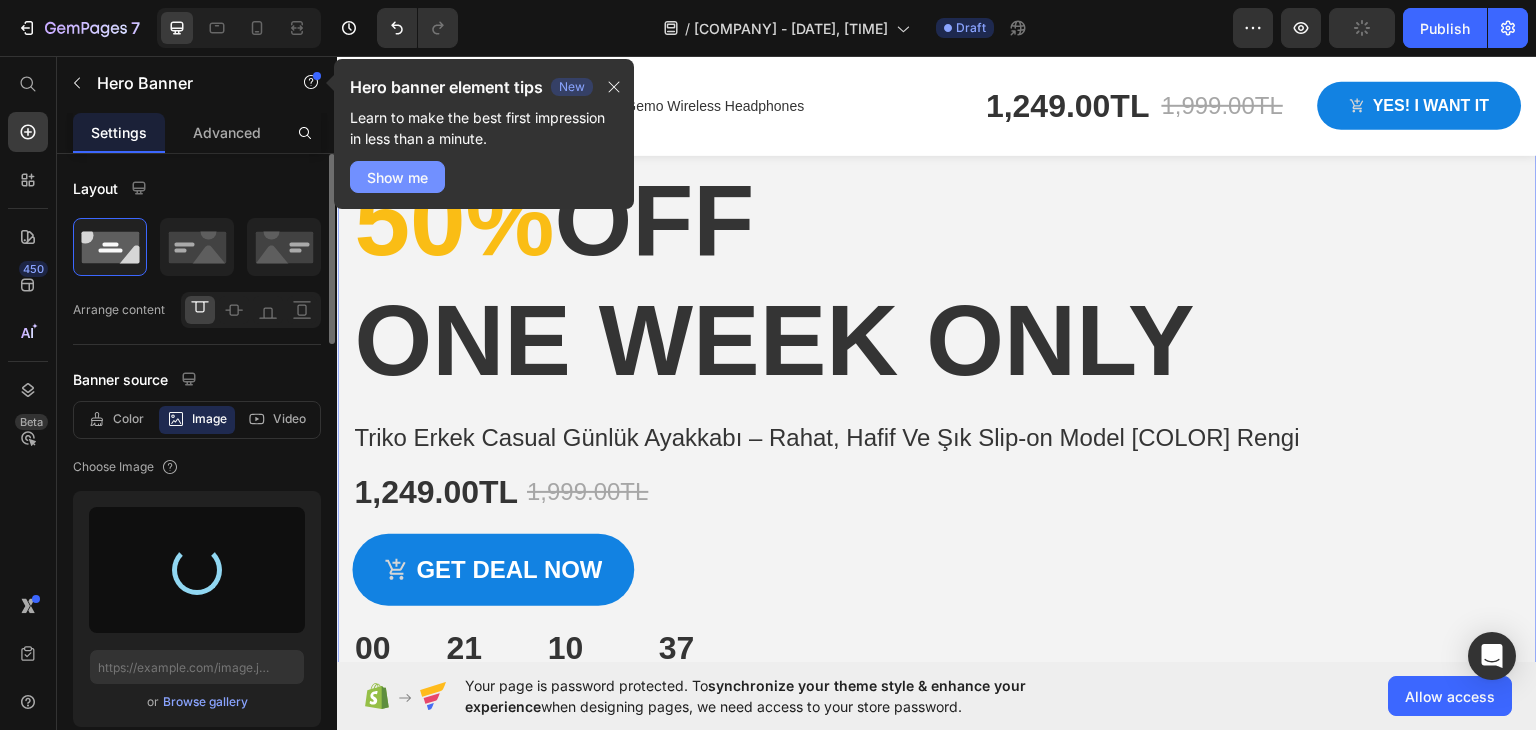 click on "Show me" at bounding box center [397, 177] 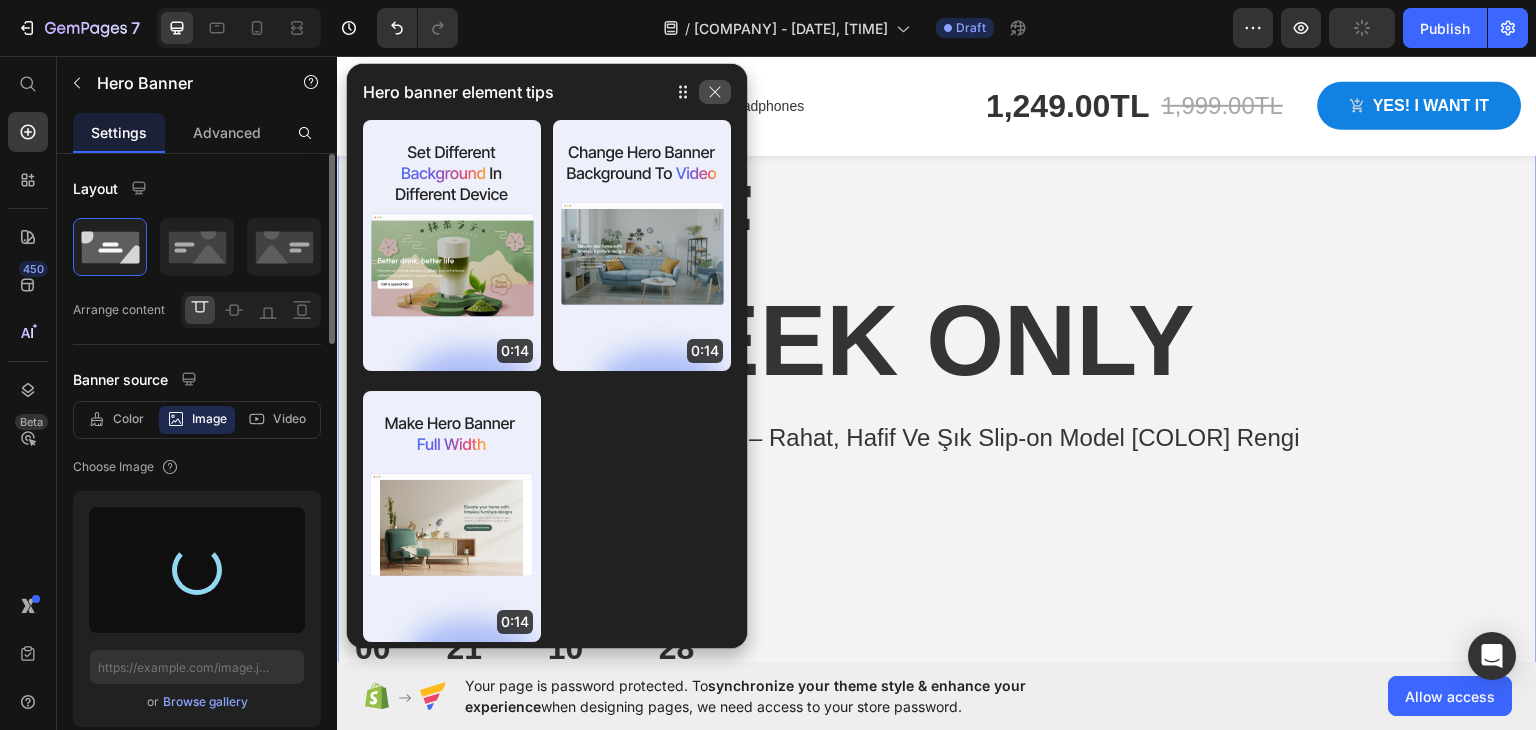click 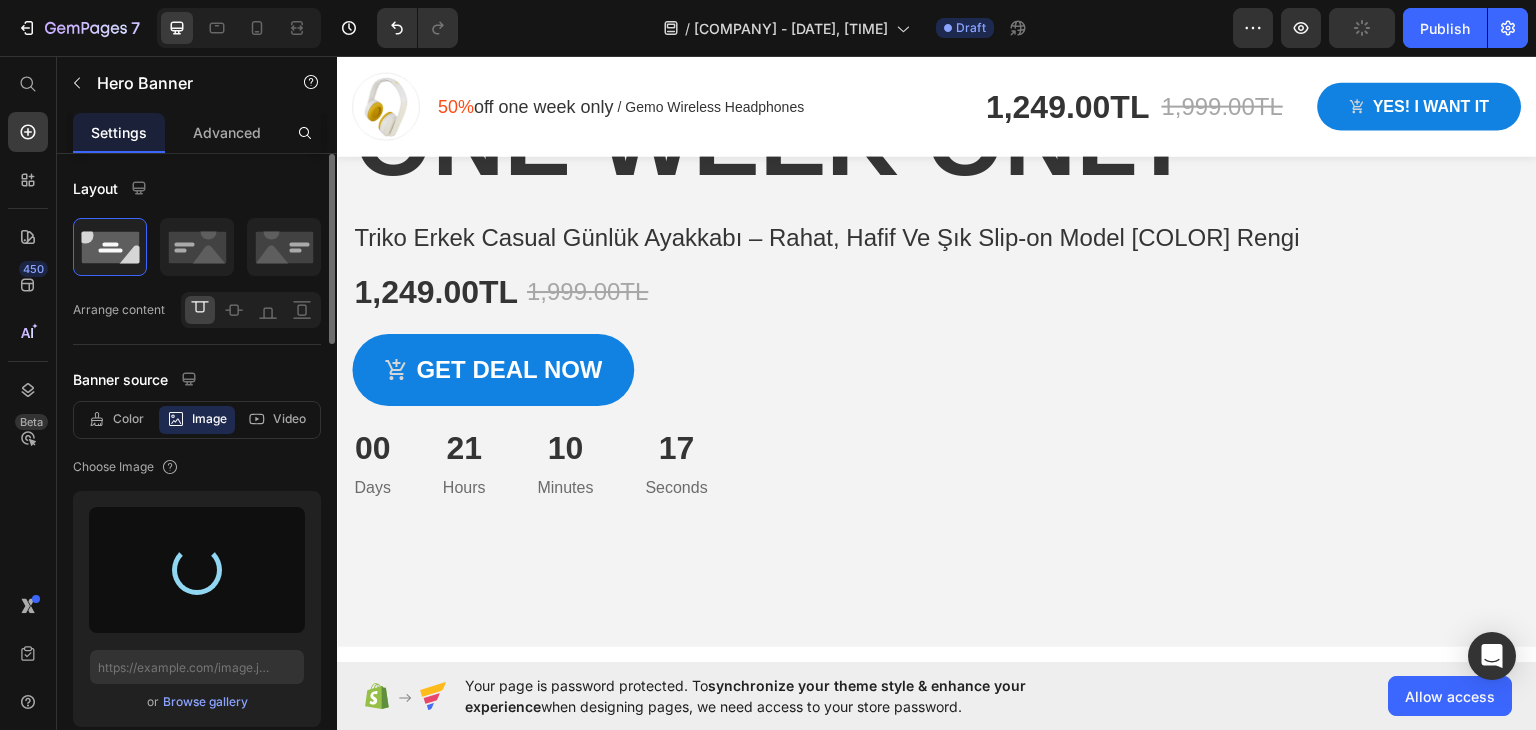 scroll, scrollTop: 0, scrollLeft: 0, axis: both 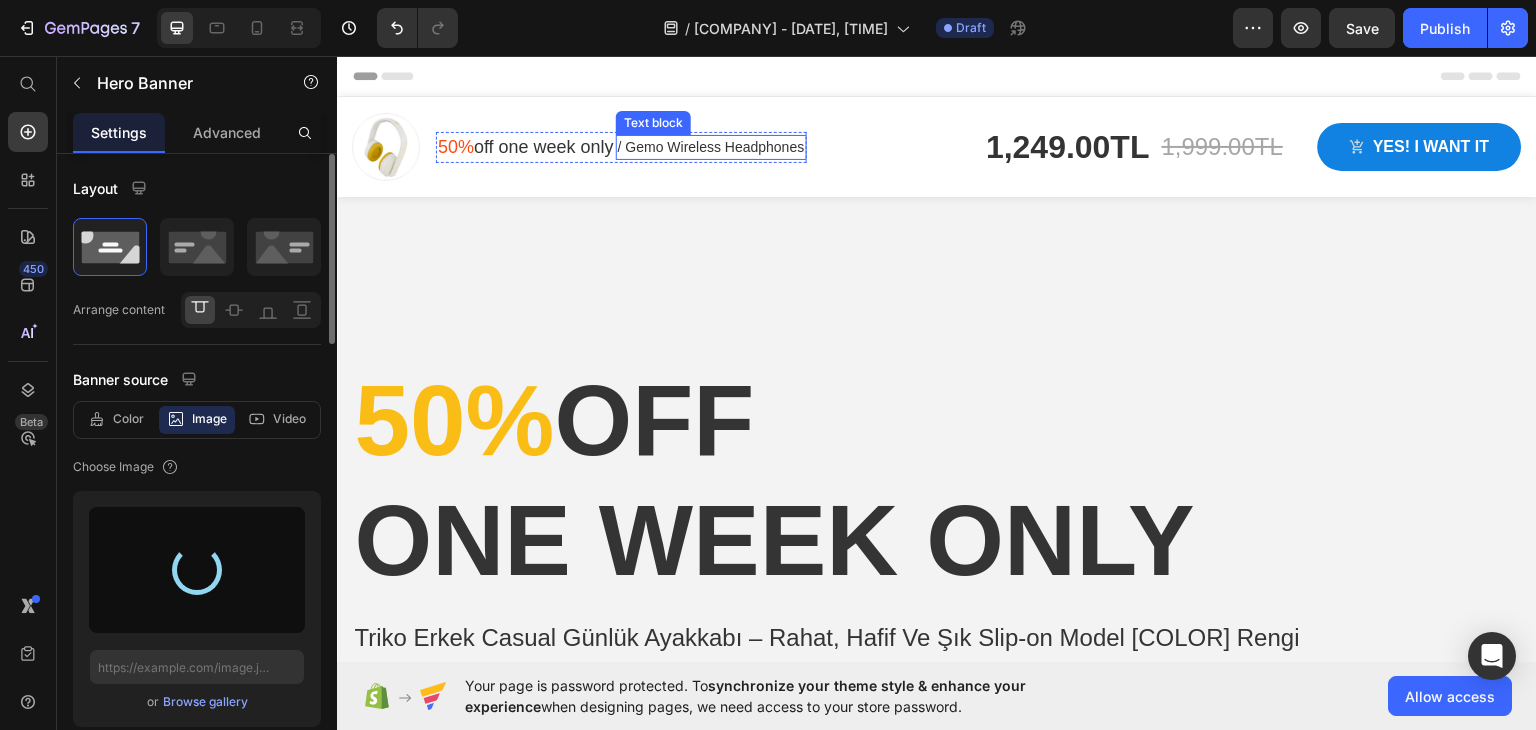click on "/ Gemo Wireless Headphones" at bounding box center [711, 146] 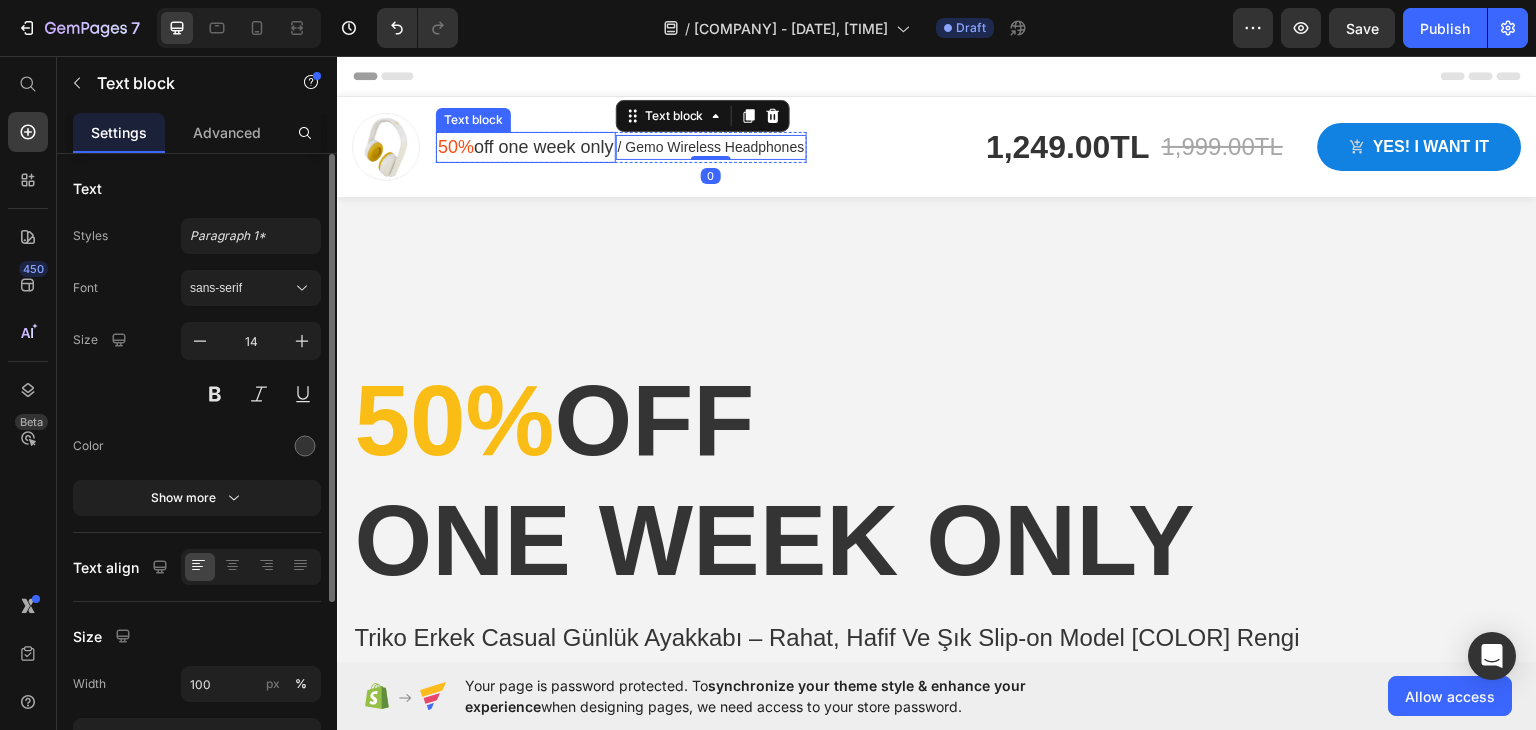 click on "50%  off one week only" at bounding box center [526, 146] 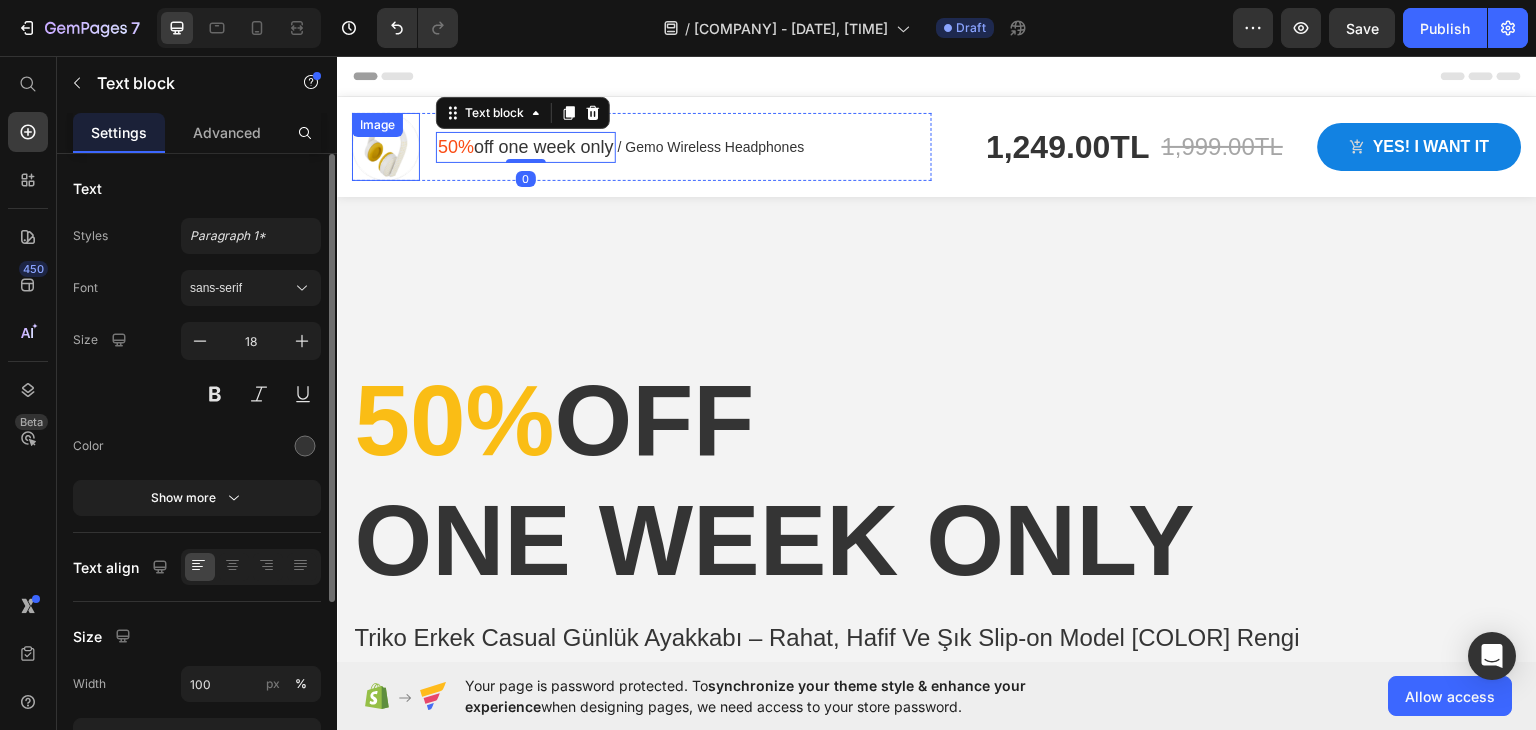 click at bounding box center [386, 146] 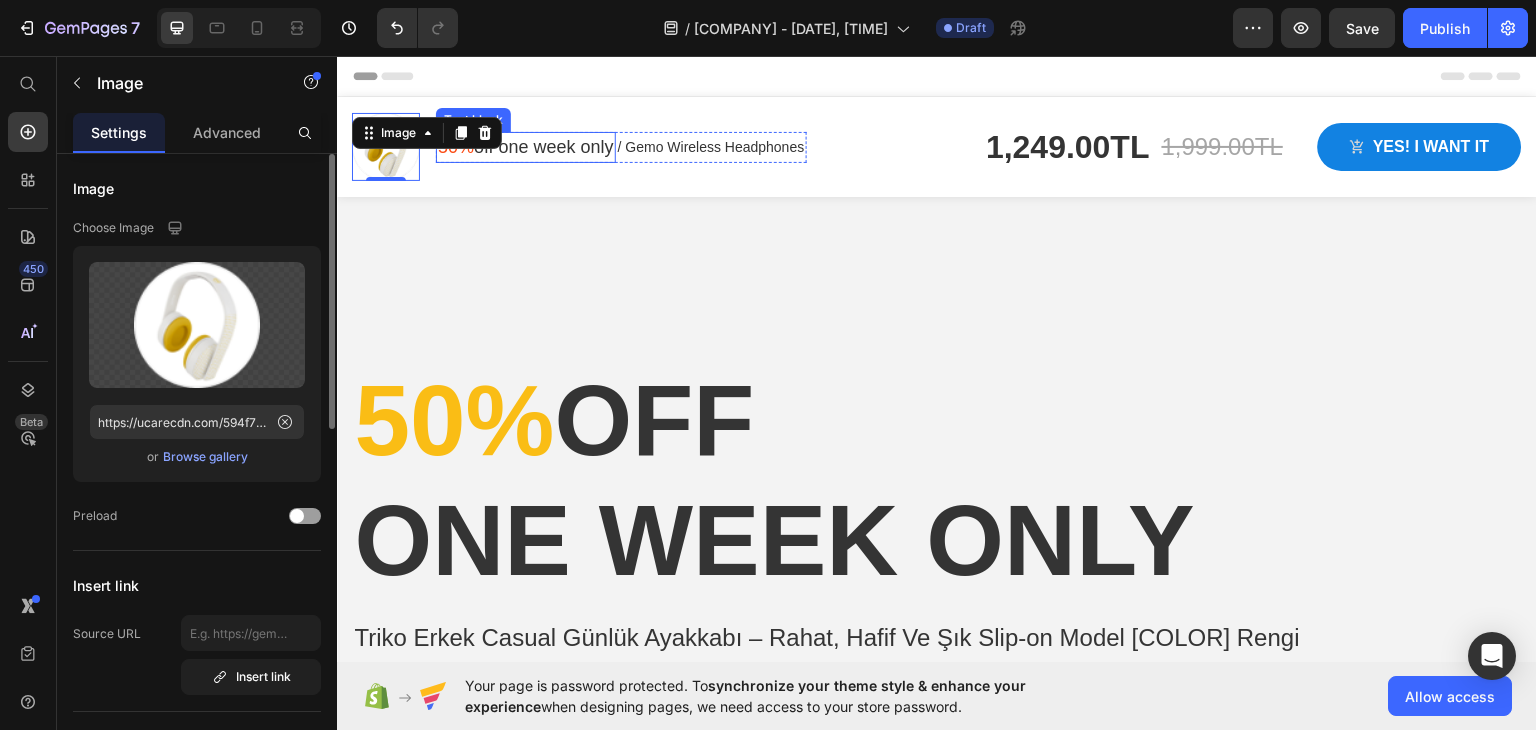 click on "50%  off one week only" at bounding box center (526, 146) 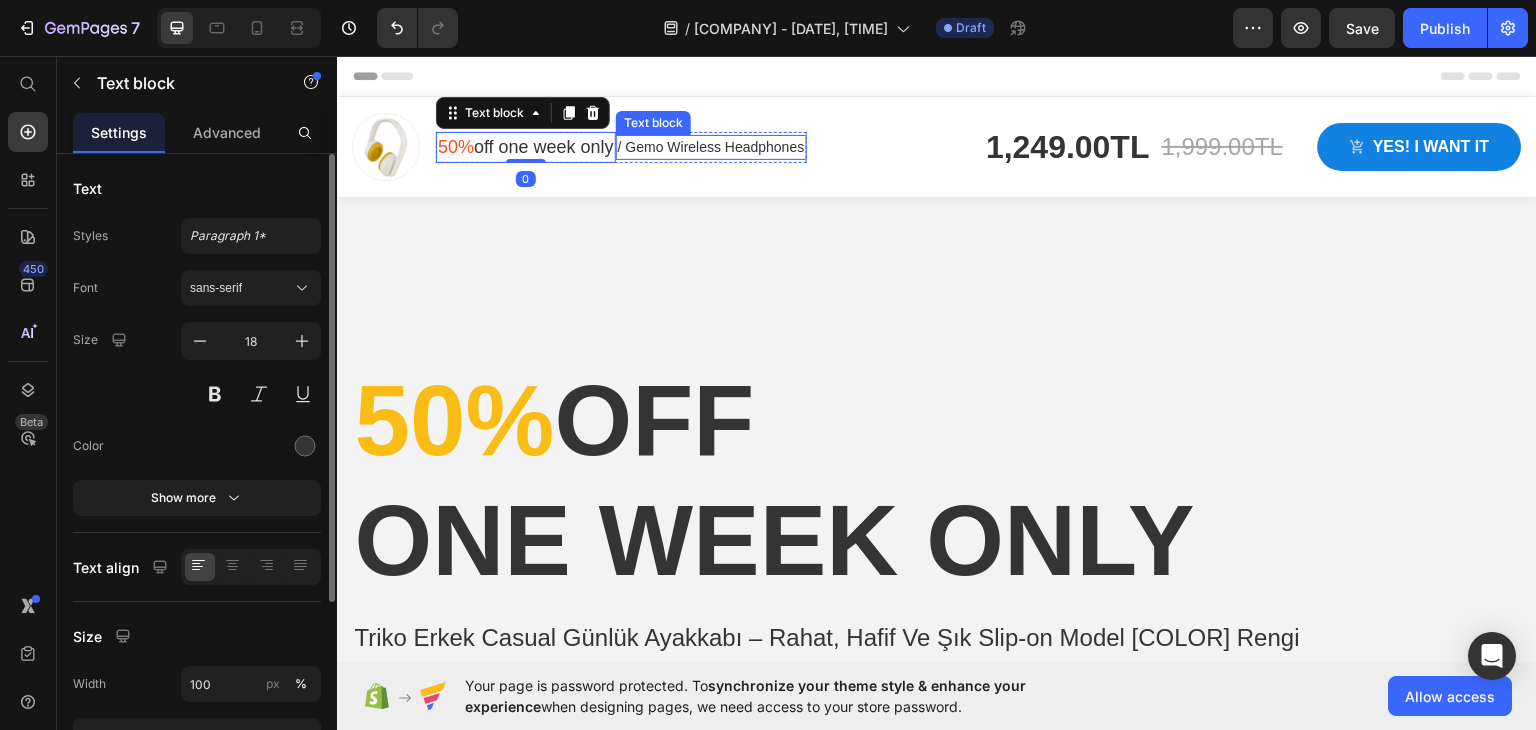 click on "/ Gemo Wireless Headphones" at bounding box center [711, 146] 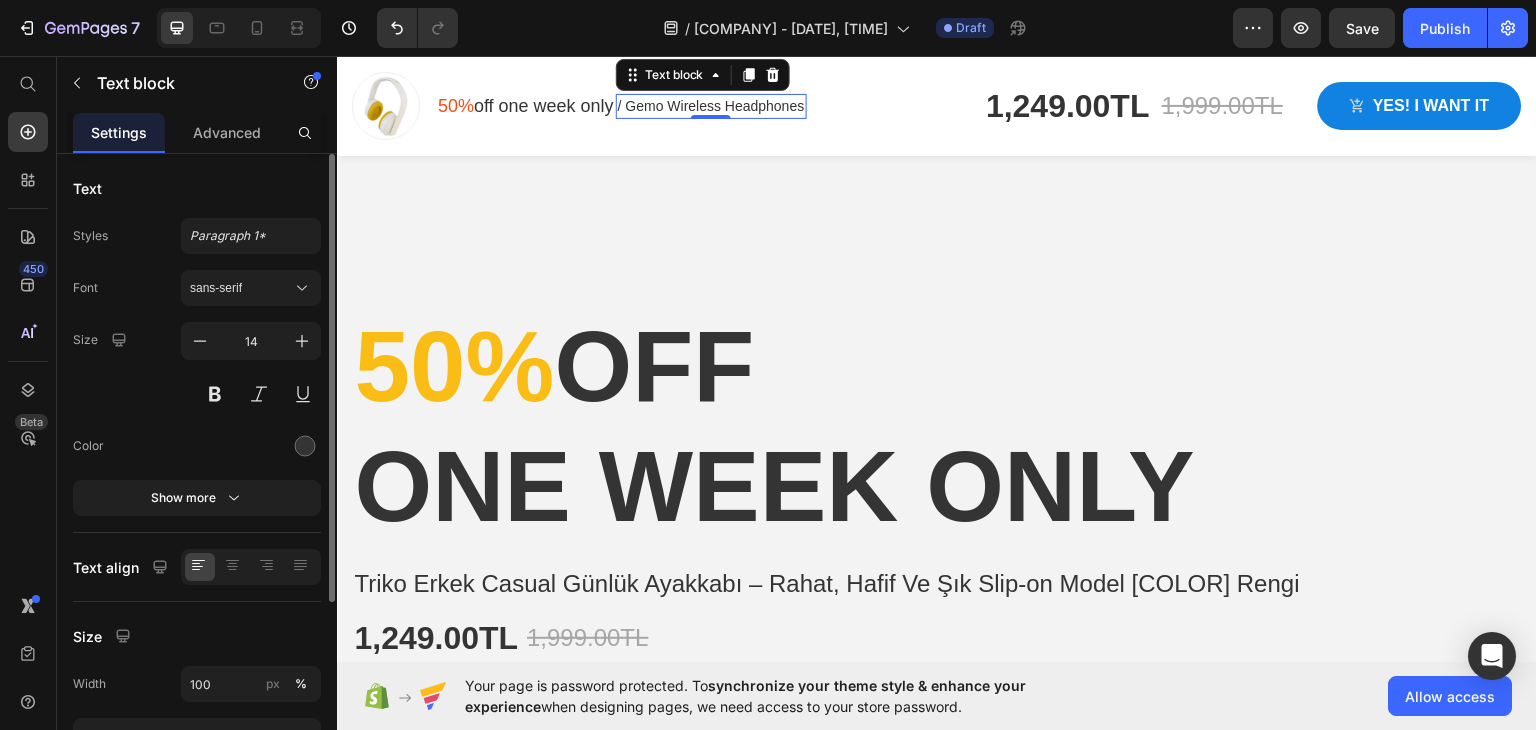 scroll, scrollTop: 0, scrollLeft: 0, axis: both 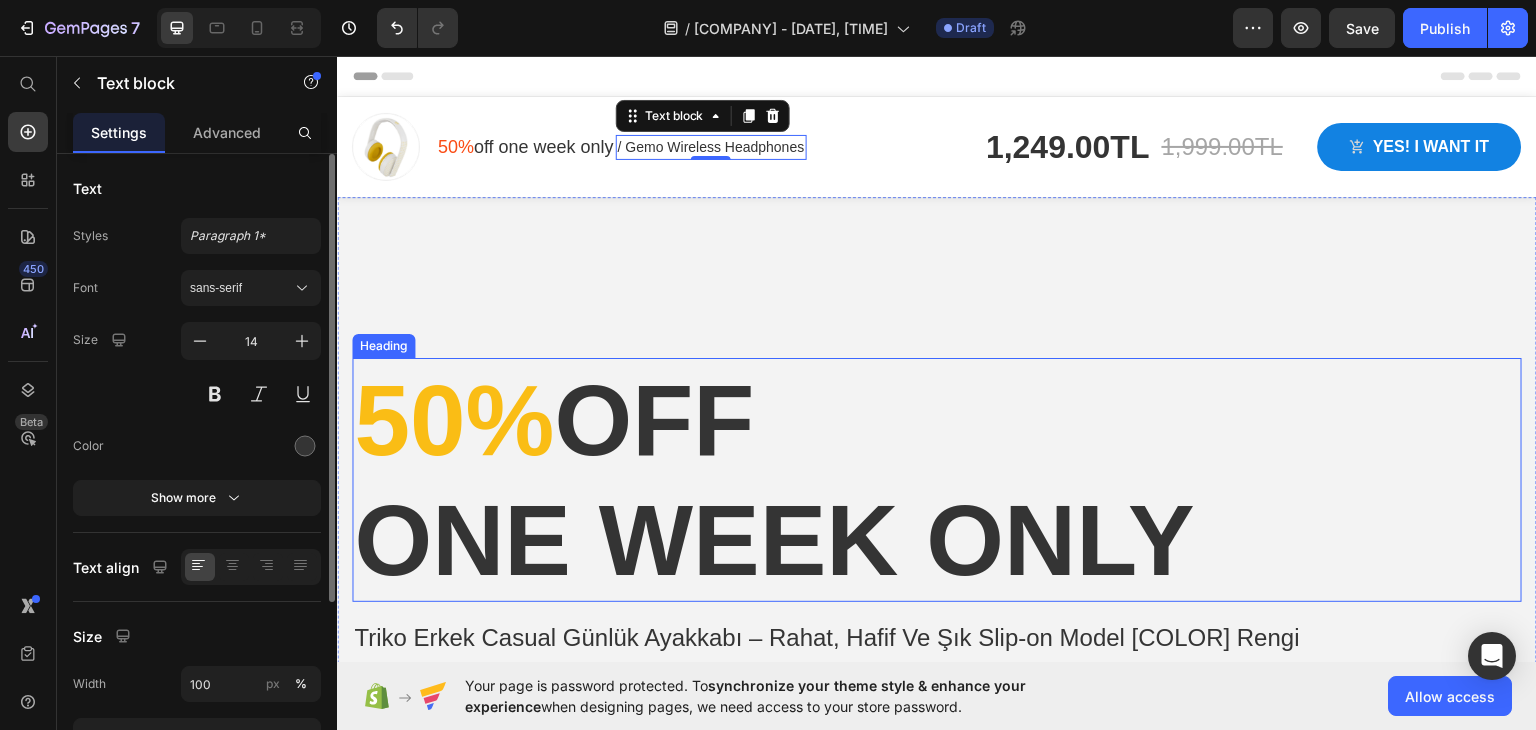 click on "50%  off one week only" at bounding box center [937, 479] 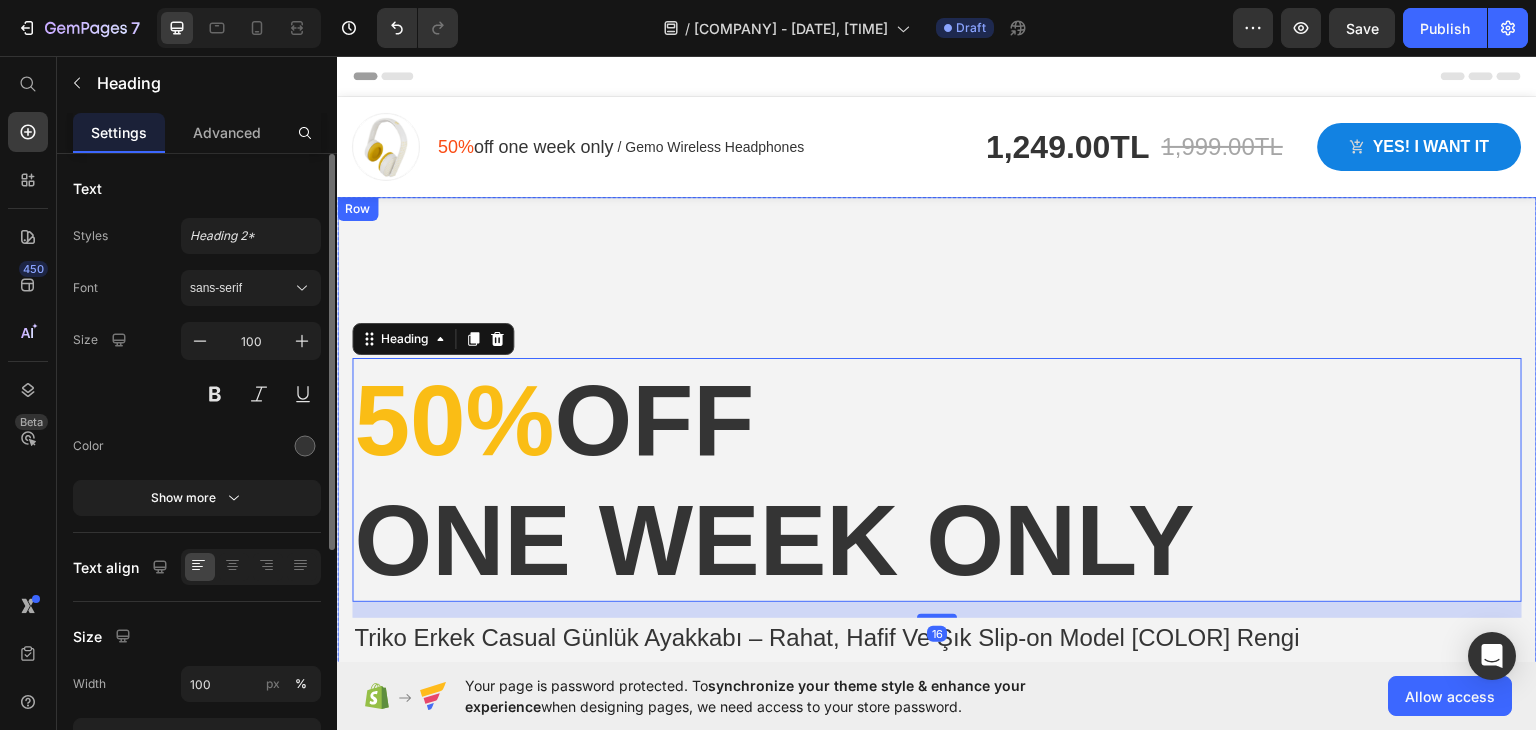 click on "50%  off one week only Heading   16 Triko Erkek Casual Günlük Ayakkabı – Rahat, Hafif Ve Şık Slip-on Model Haki Rengi Product Title 1,249.00TL Product Price 1,999.00TL Product Price Row Get deal now Product Cart Button 00 Days 21 Hours 09 Minutes 58 Seconds Countdown Timer Product Row" at bounding box center (937, 556) 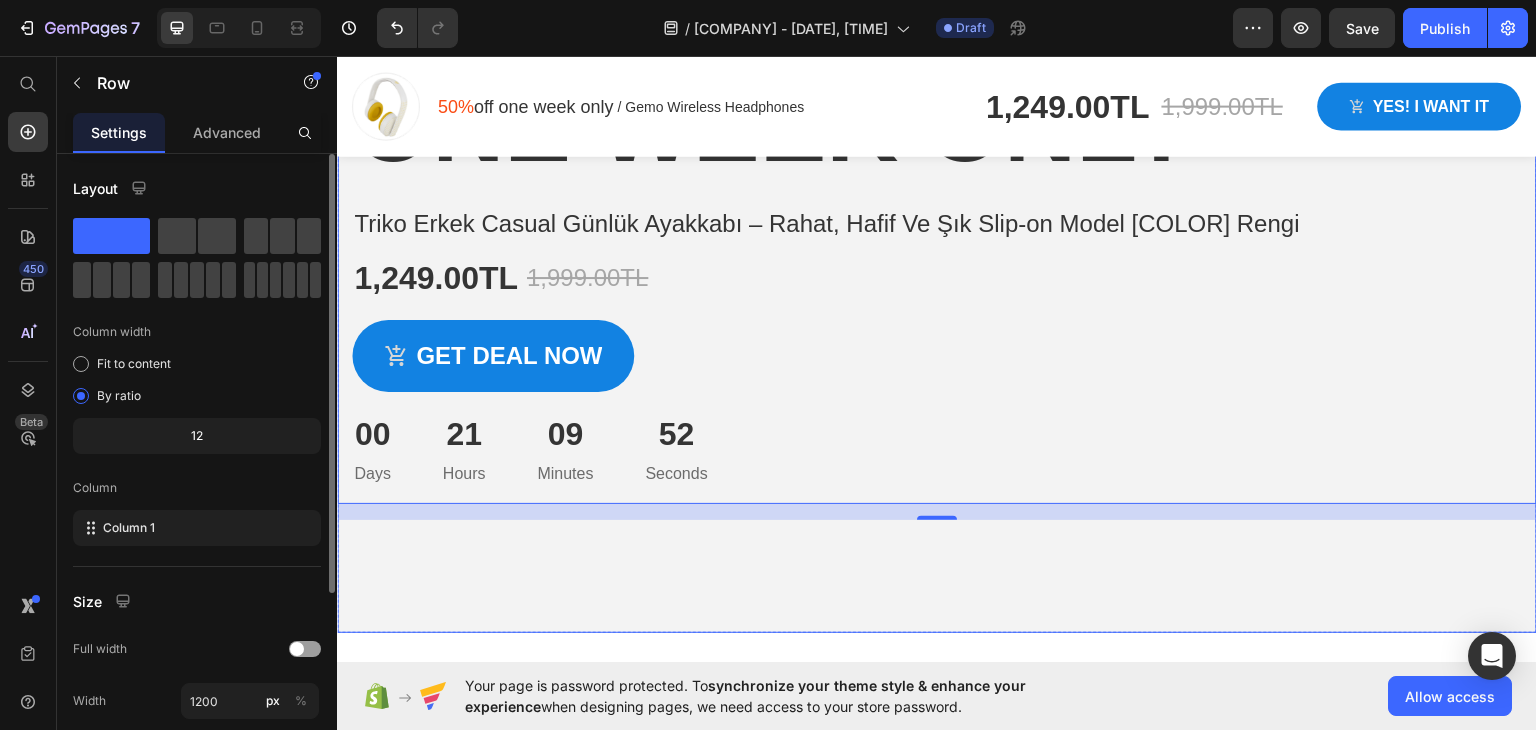 scroll, scrollTop: 300, scrollLeft: 0, axis: vertical 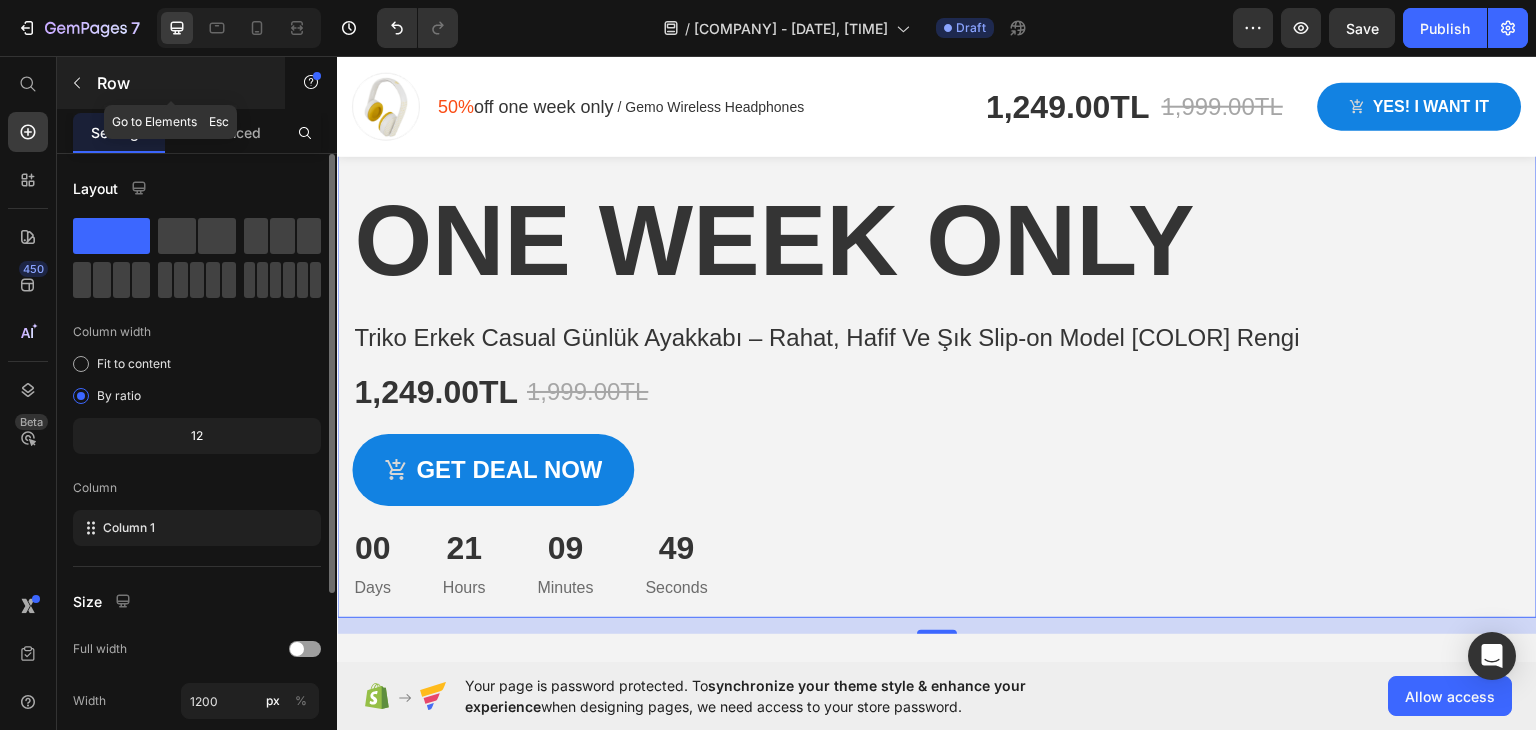 click 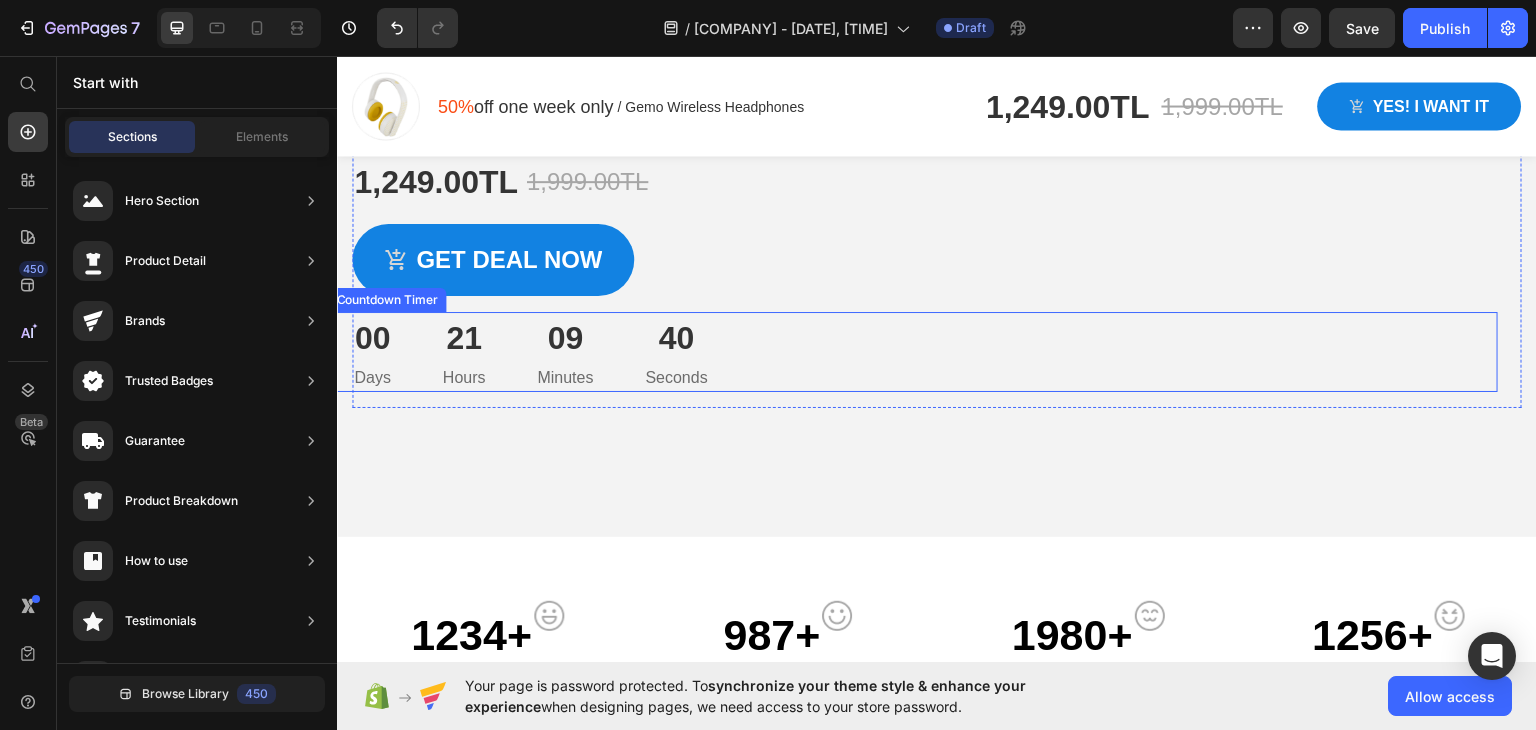 scroll, scrollTop: 200, scrollLeft: 0, axis: vertical 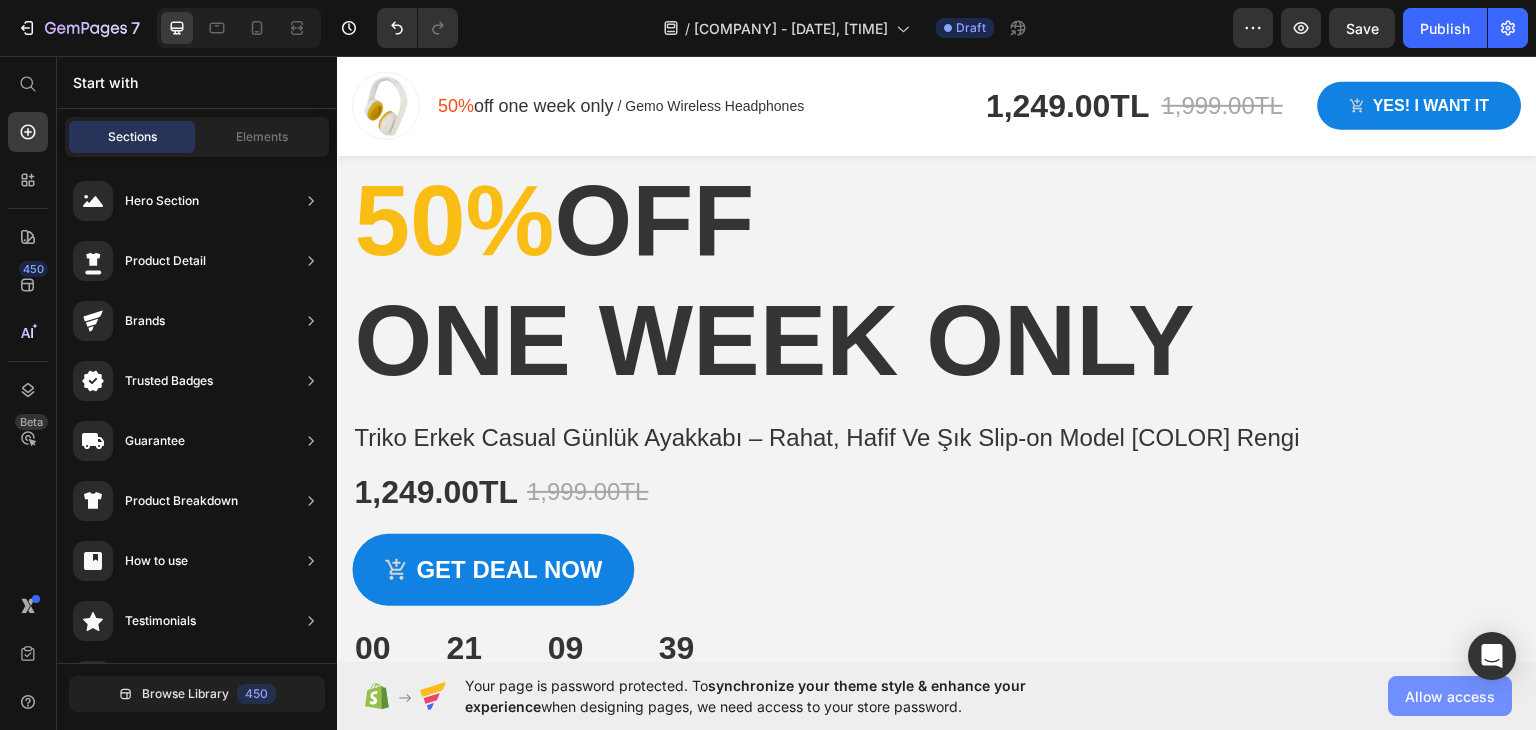 click on "Allow access" 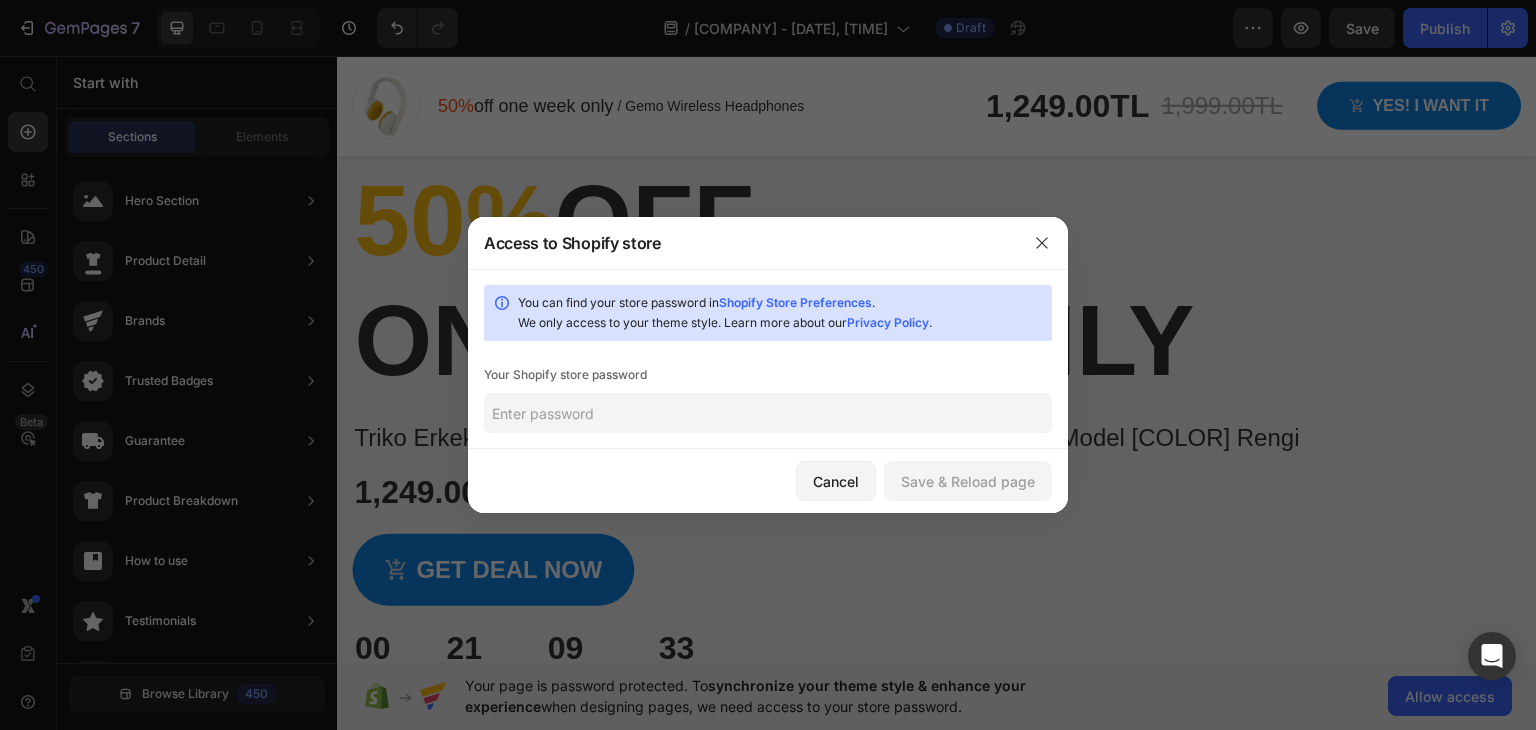 click 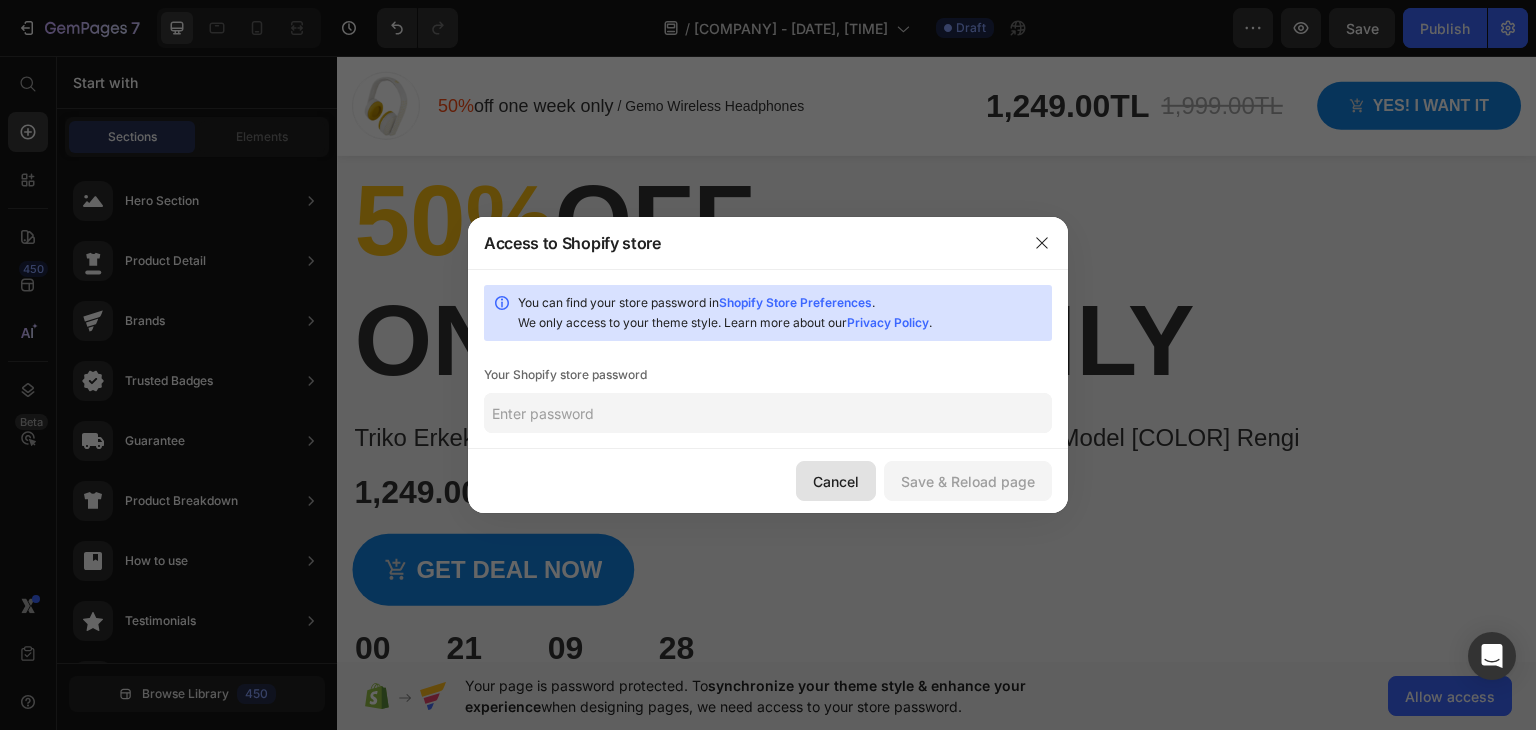 click on "Cancel" at bounding box center (836, 481) 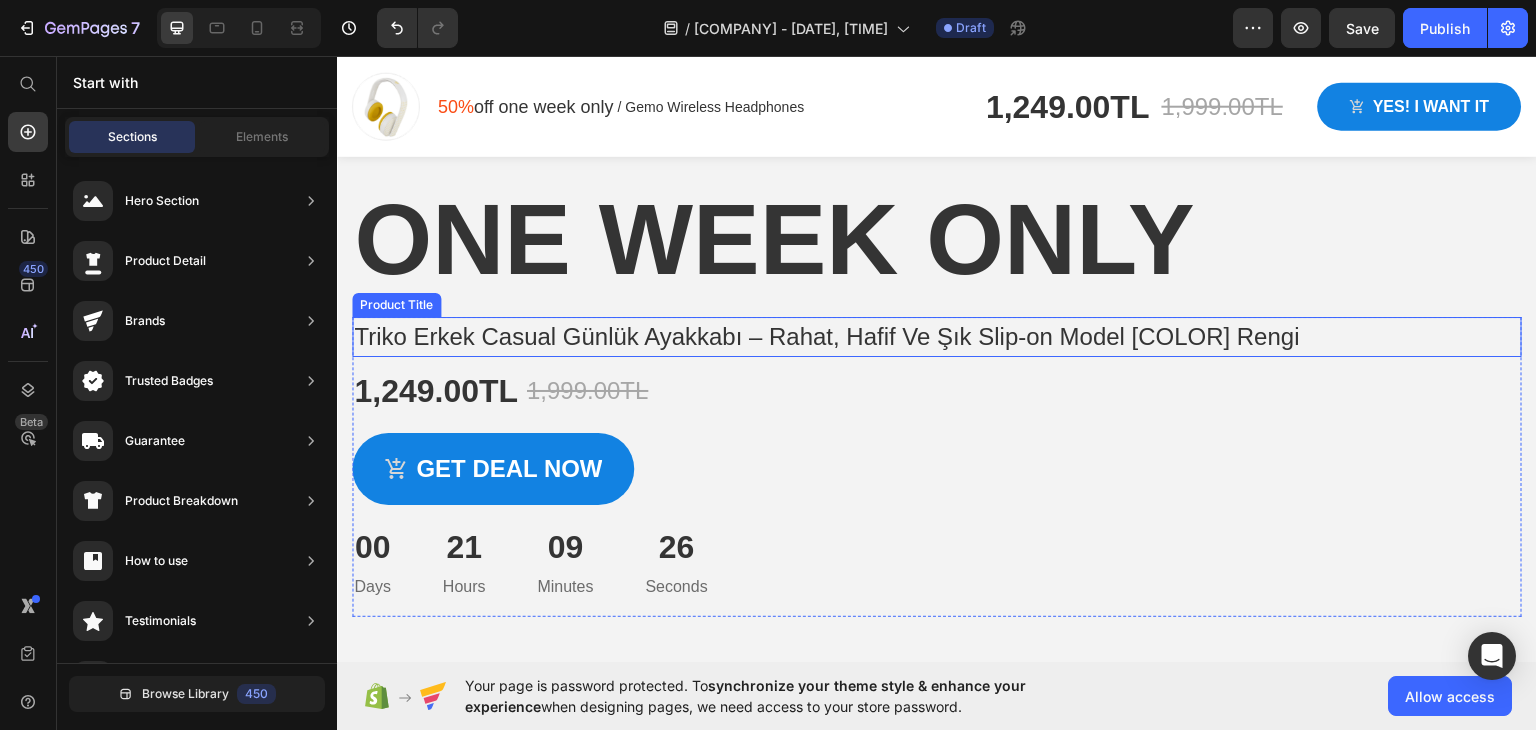 scroll, scrollTop: 400, scrollLeft: 0, axis: vertical 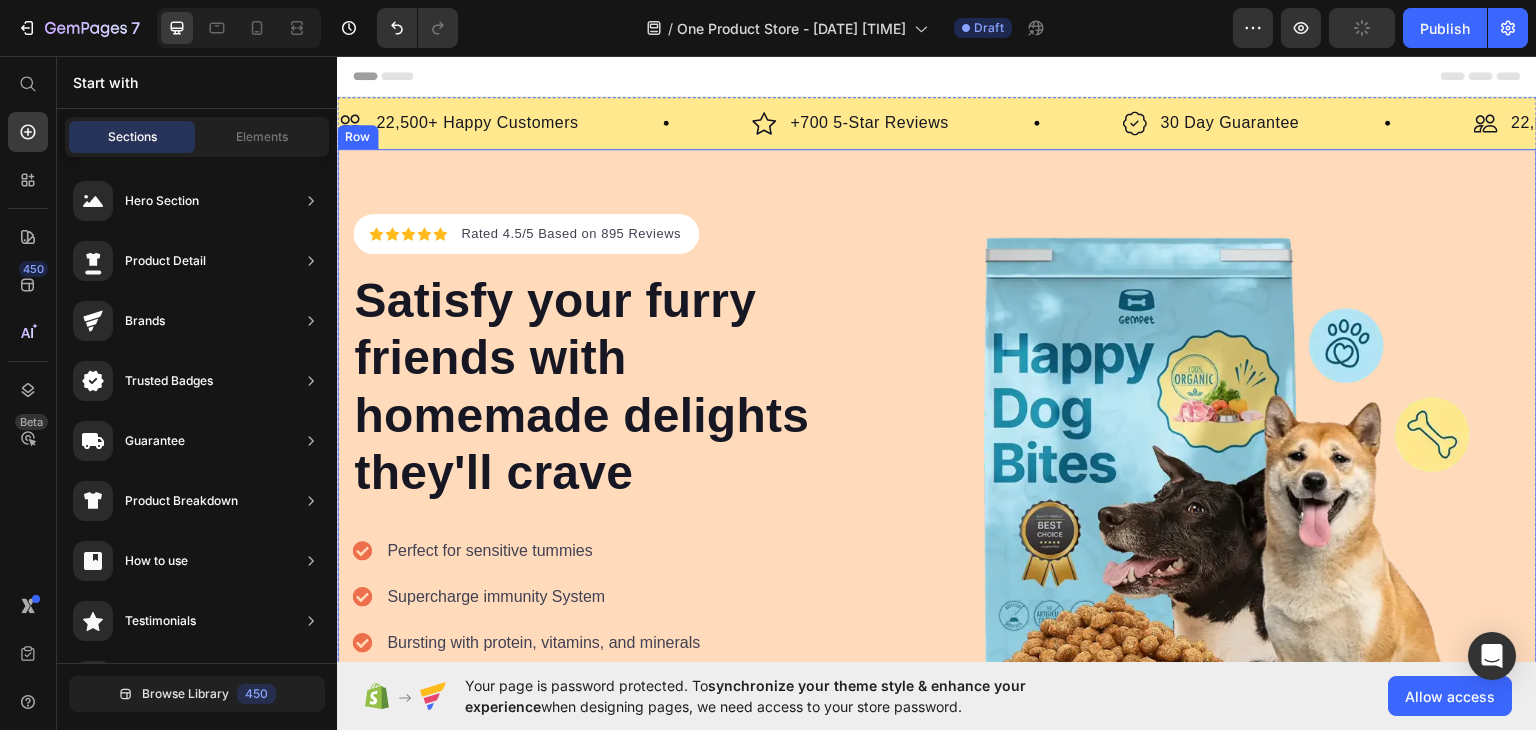 click on "Icon Icon Icon Icon Icon Icon List Hoz Rated 4.5/5 Based on 895 Reviews Text block Row Satisfy your furry friends with homemade delights they'll crave Heading Perfect for sensitive tummies Supercharge immunity System Bursting with protein, vitamins, and minerals Supports strong muscles, increases bone strength Item list Start baking doggy delights Button
30-day money back guarantee Item list Image Row Row Image Row Row" at bounding box center [937, 519] 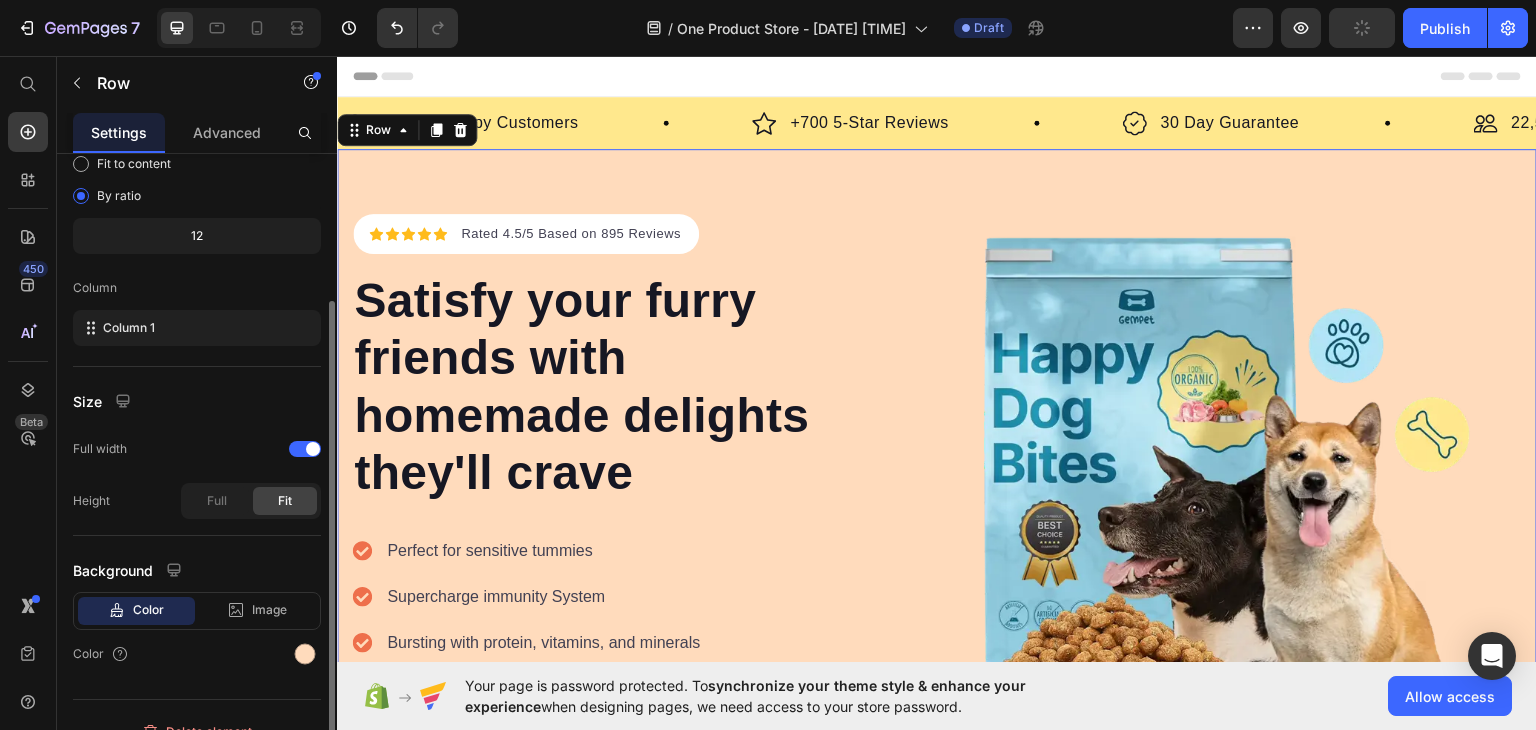 scroll, scrollTop: 225, scrollLeft: 0, axis: vertical 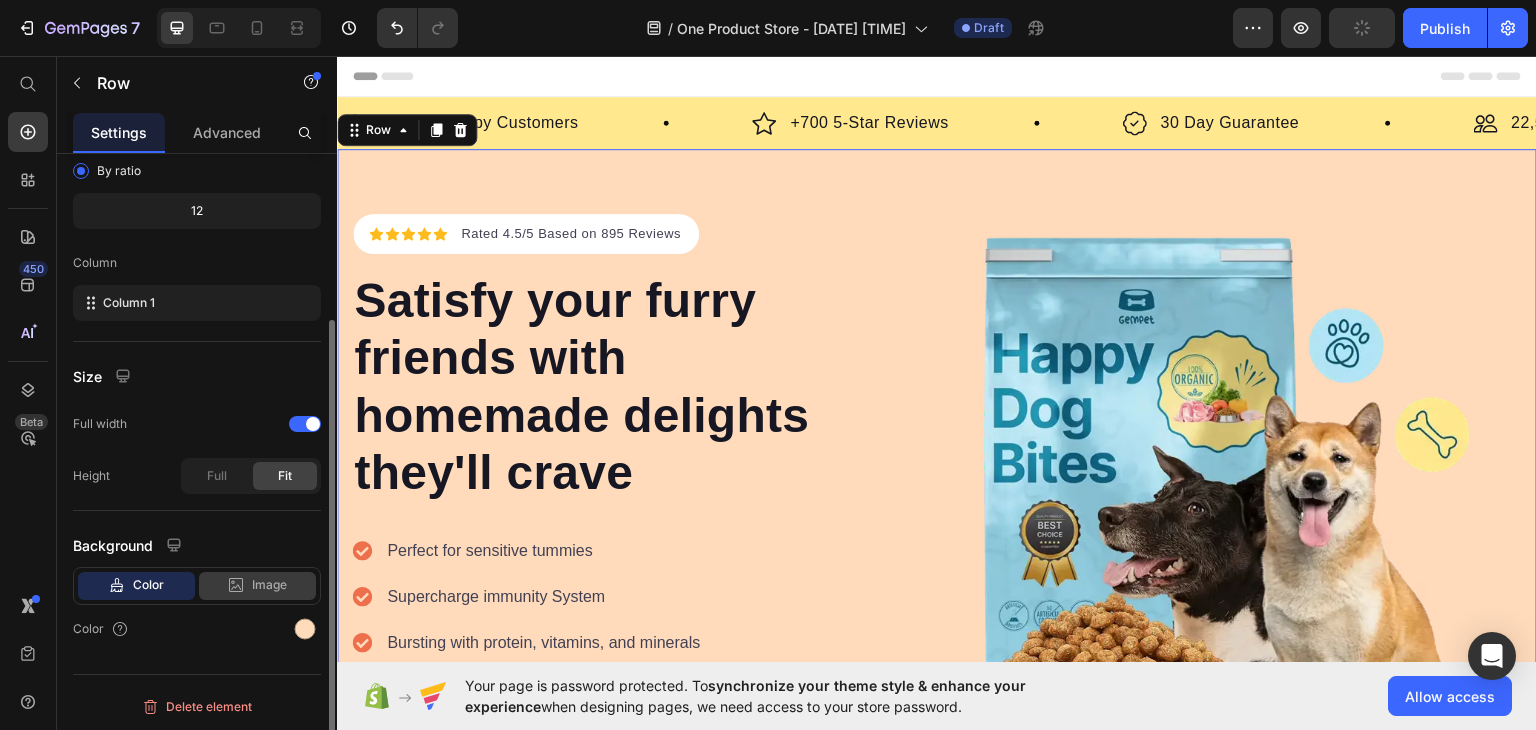 click on "Image" 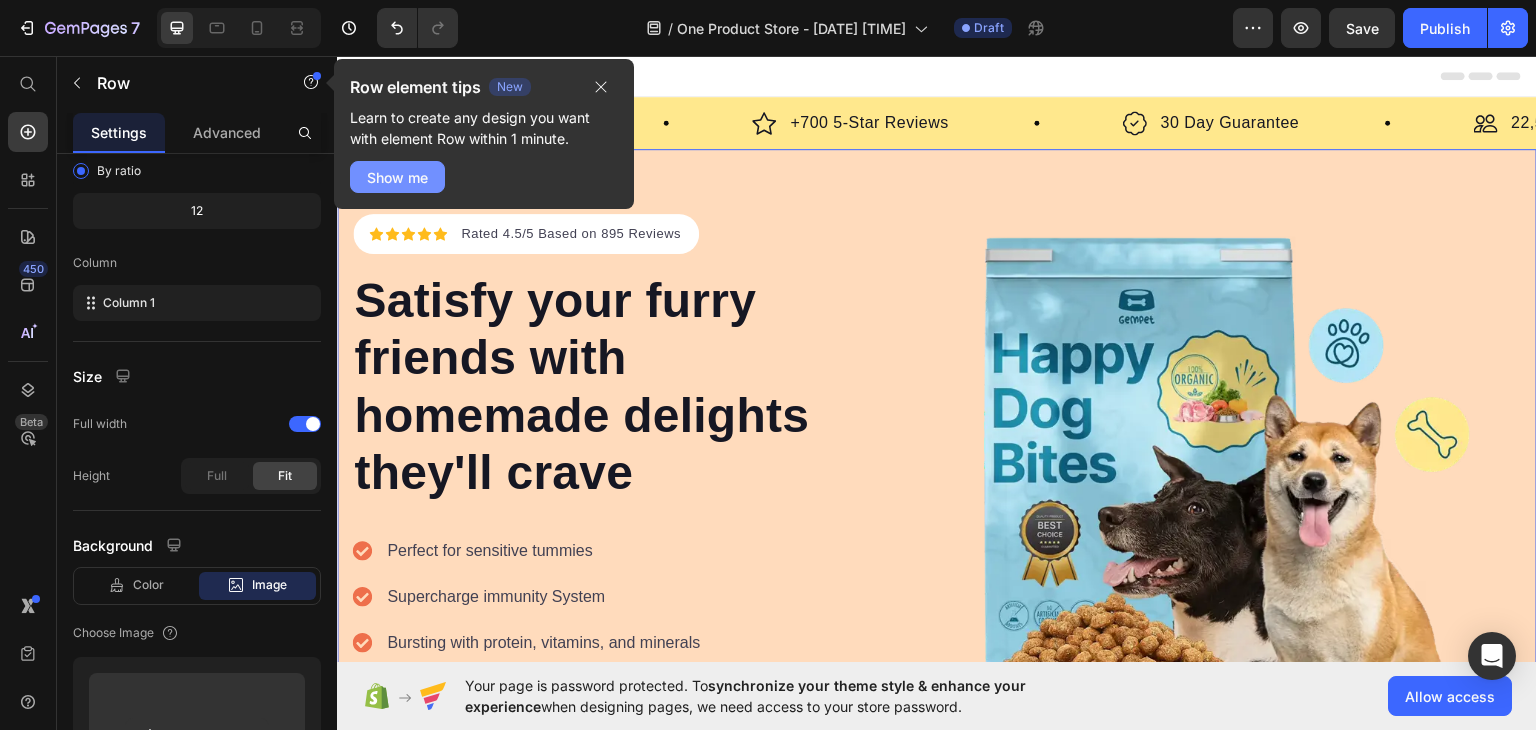 click on "Show me" at bounding box center (397, 177) 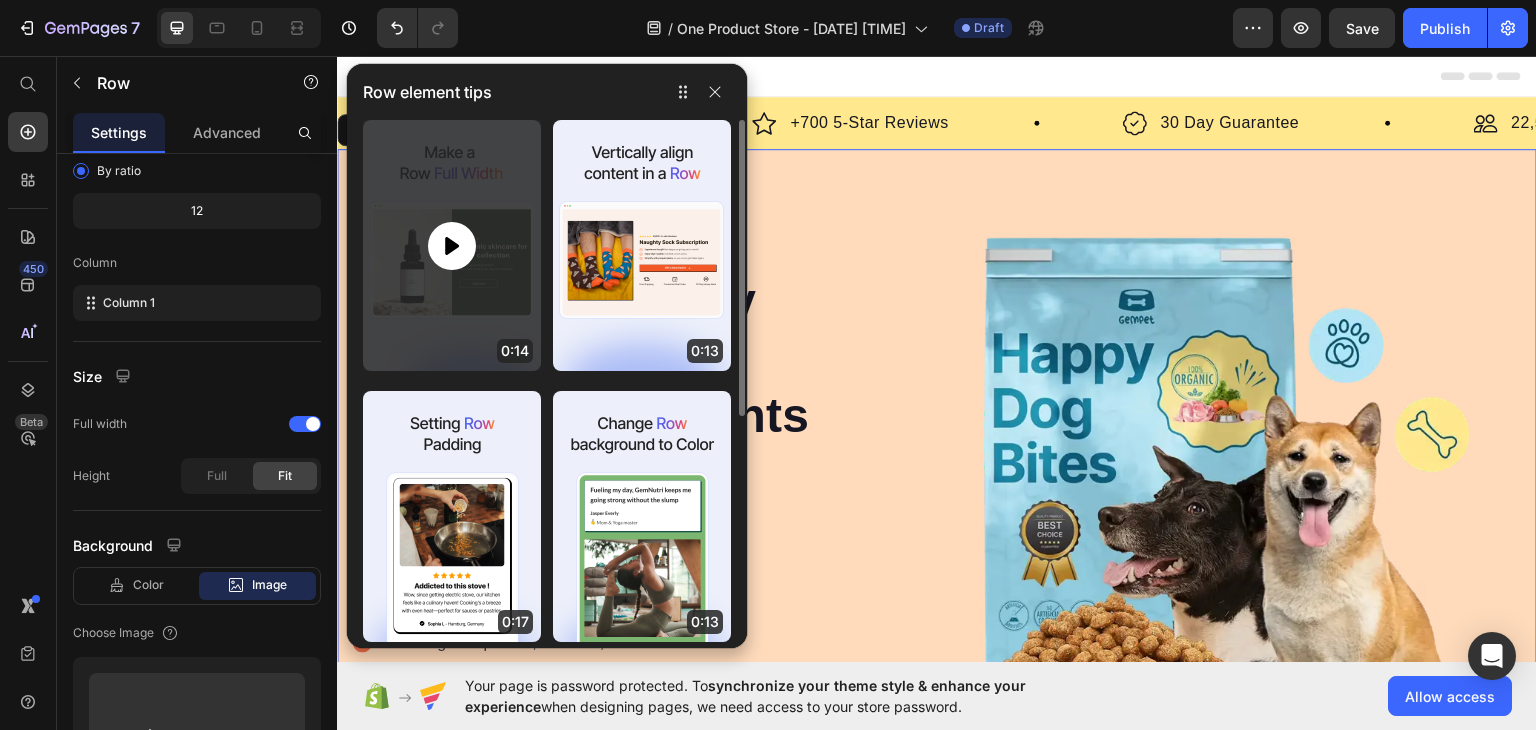 click 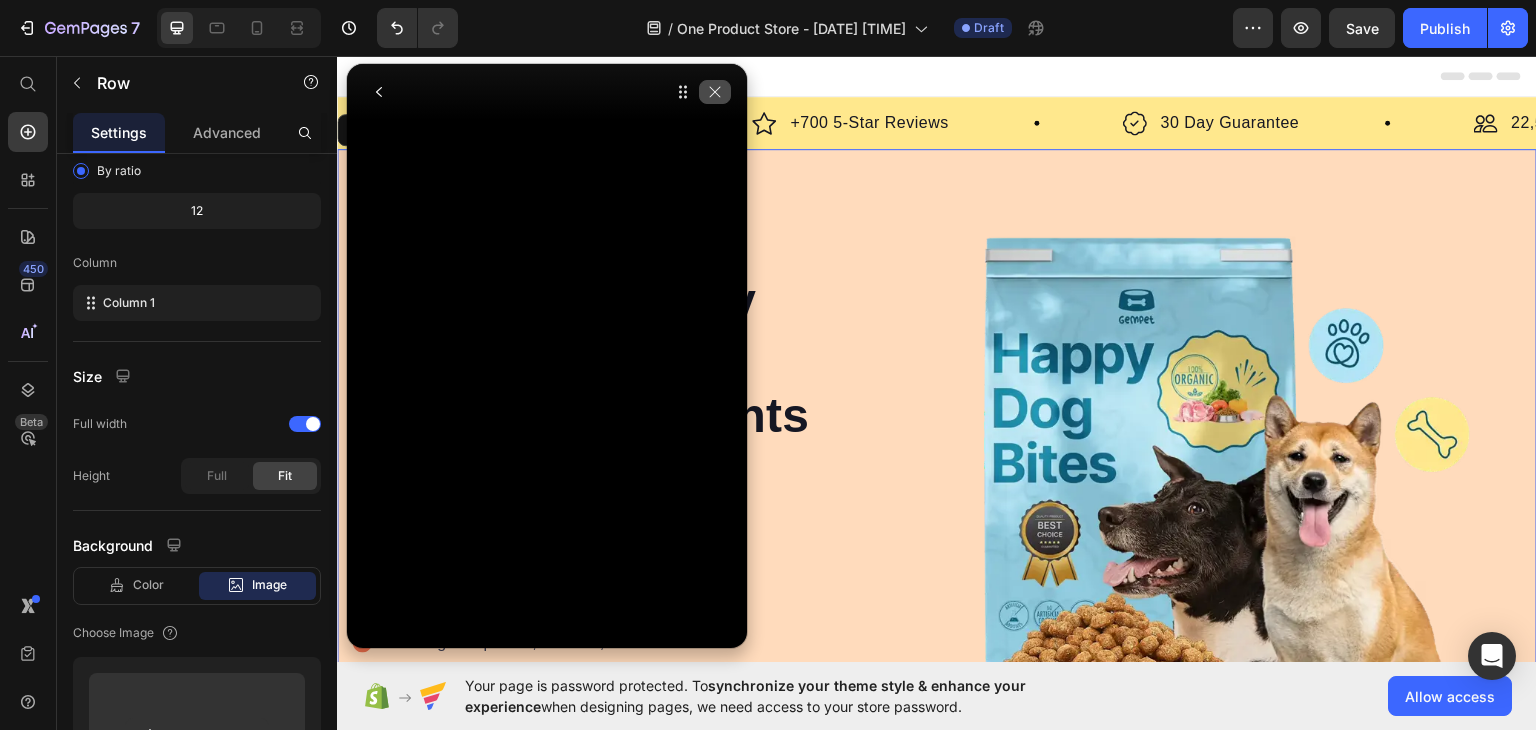 click 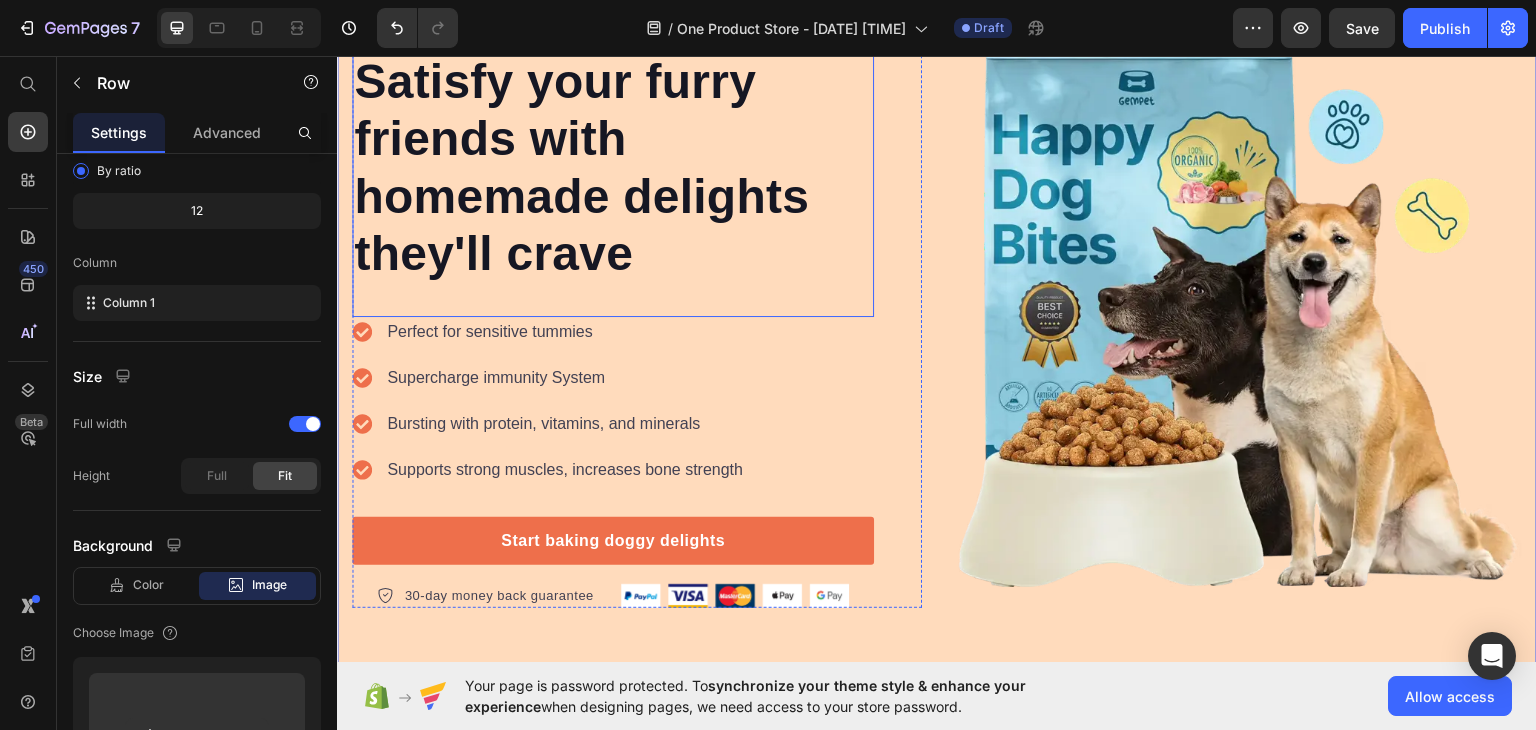 scroll, scrollTop: 300, scrollLeft: 0, axis: vertical 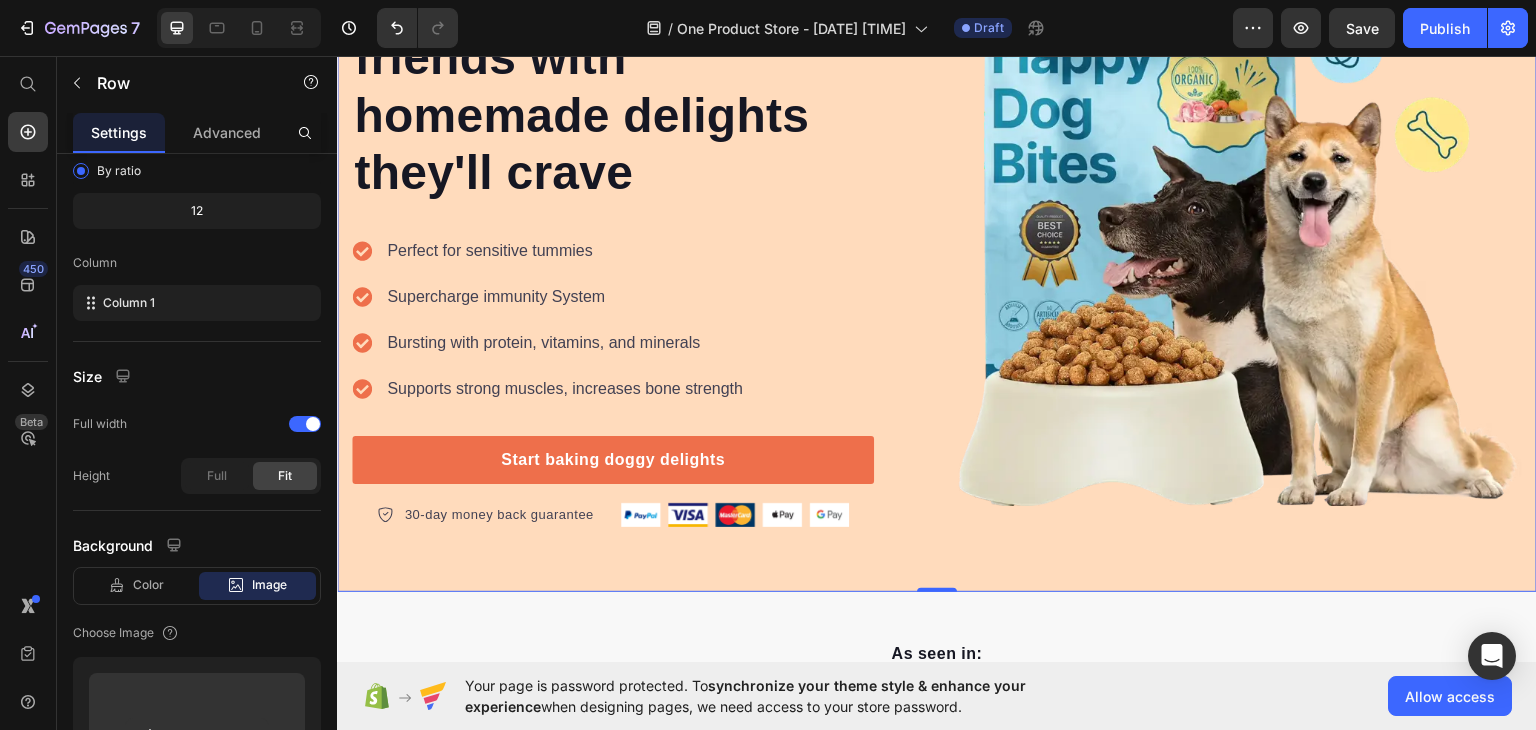 click on "Icon Icon Icon Icon Icon Icon List Hoz Rated 4.5/5 Based on 895 Reviews Text block Row Satisfy your furry friends with homemade delights they'll crave Heading Perfect for sensitive tummies Supercharge immunity System Bursting with protein, vitamins, and minerals Supports strong muscles, increases bone strength Item list Start baking doggy delights Button
30-day money back guarantee Item list Image Row Row Image Row Row   0" at bounding box center [937, 219] 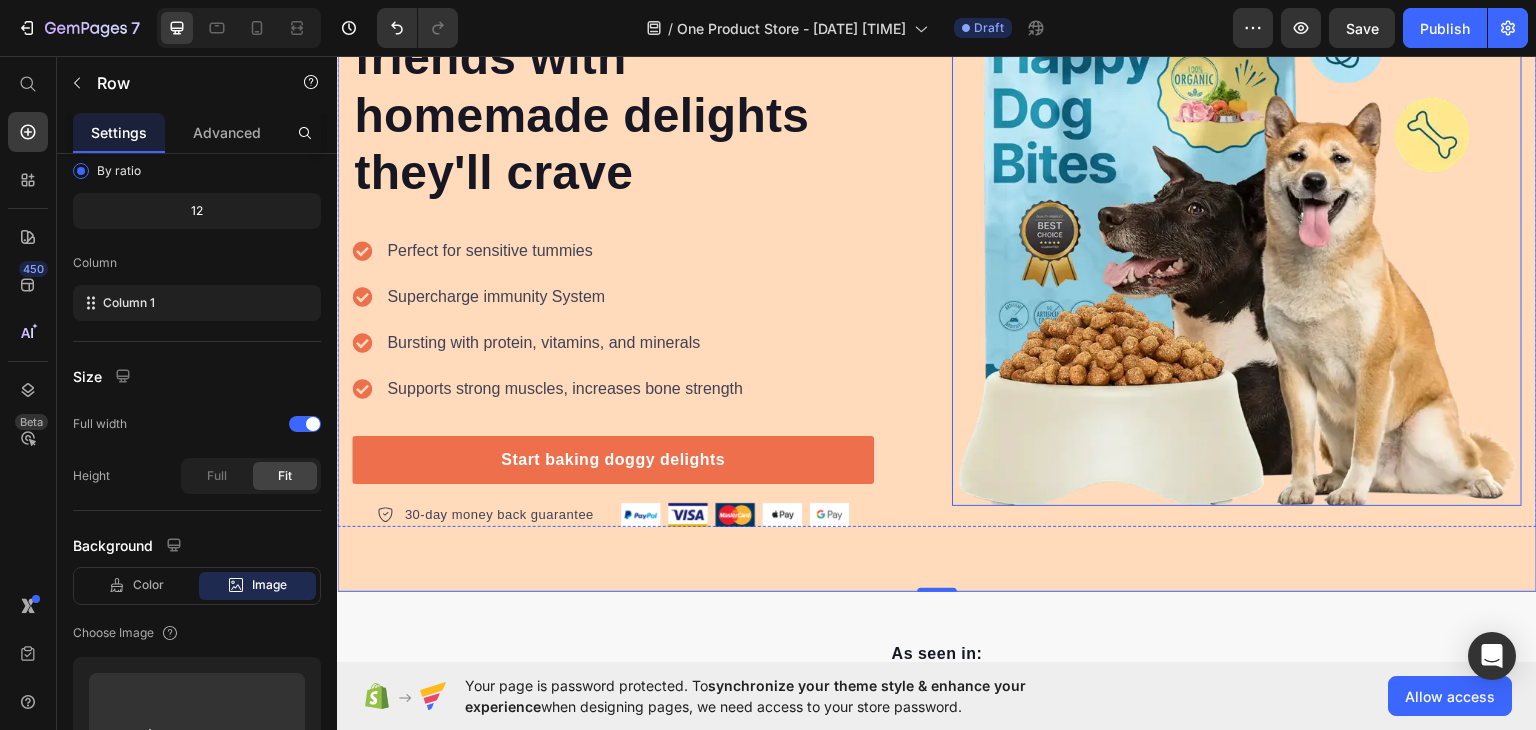 click at bounding box center [1237, 220] 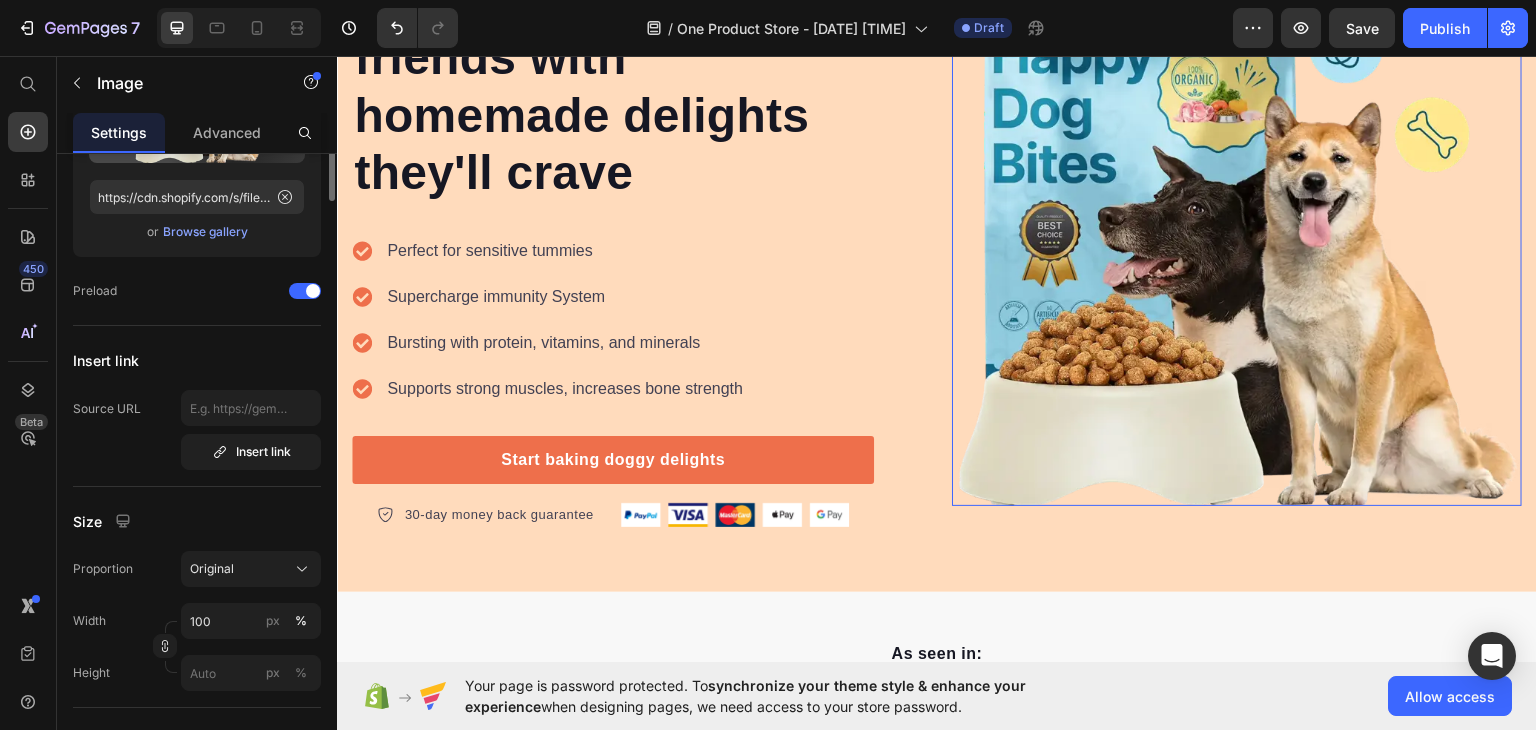 scroll, scrollTop: 0, scrollLeft: 0, axis: both 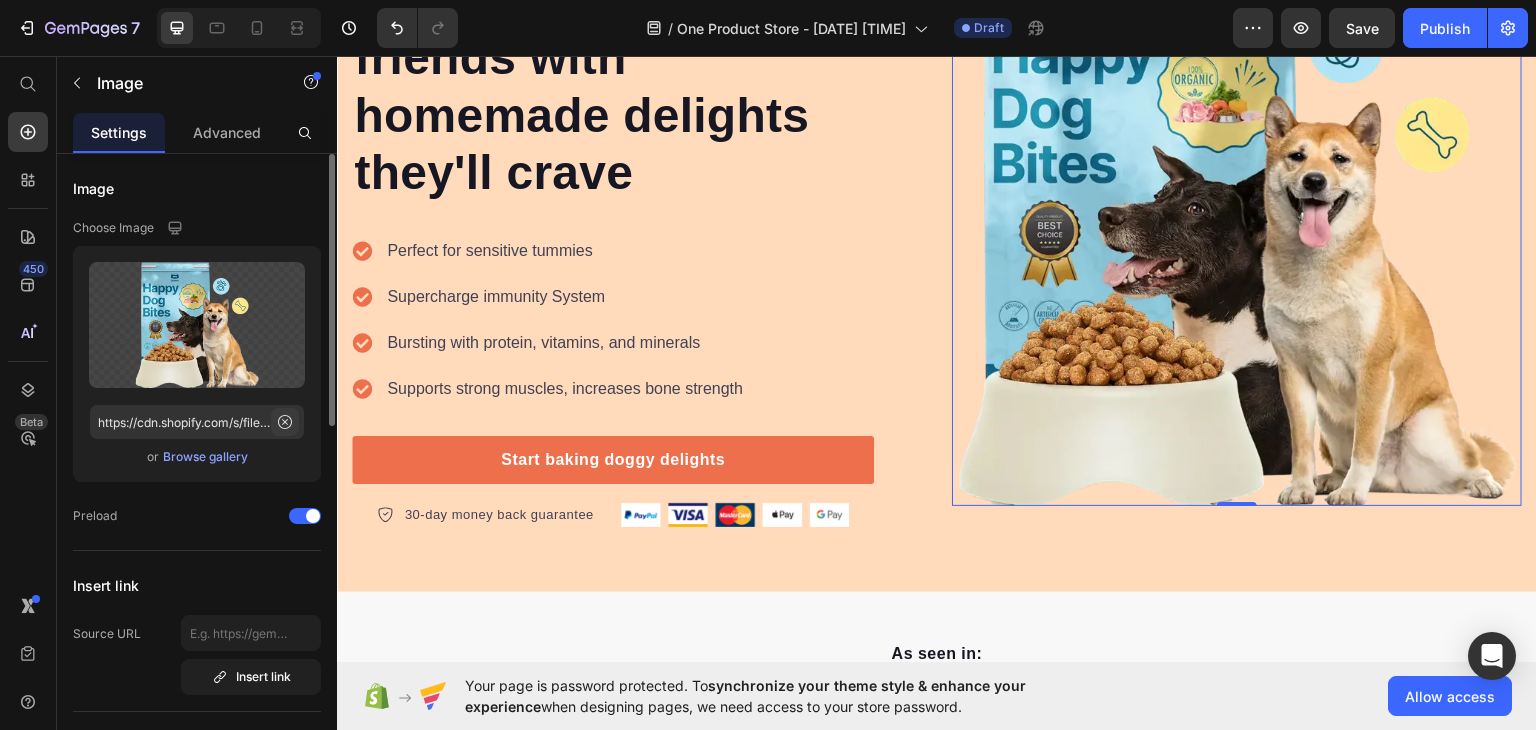 click 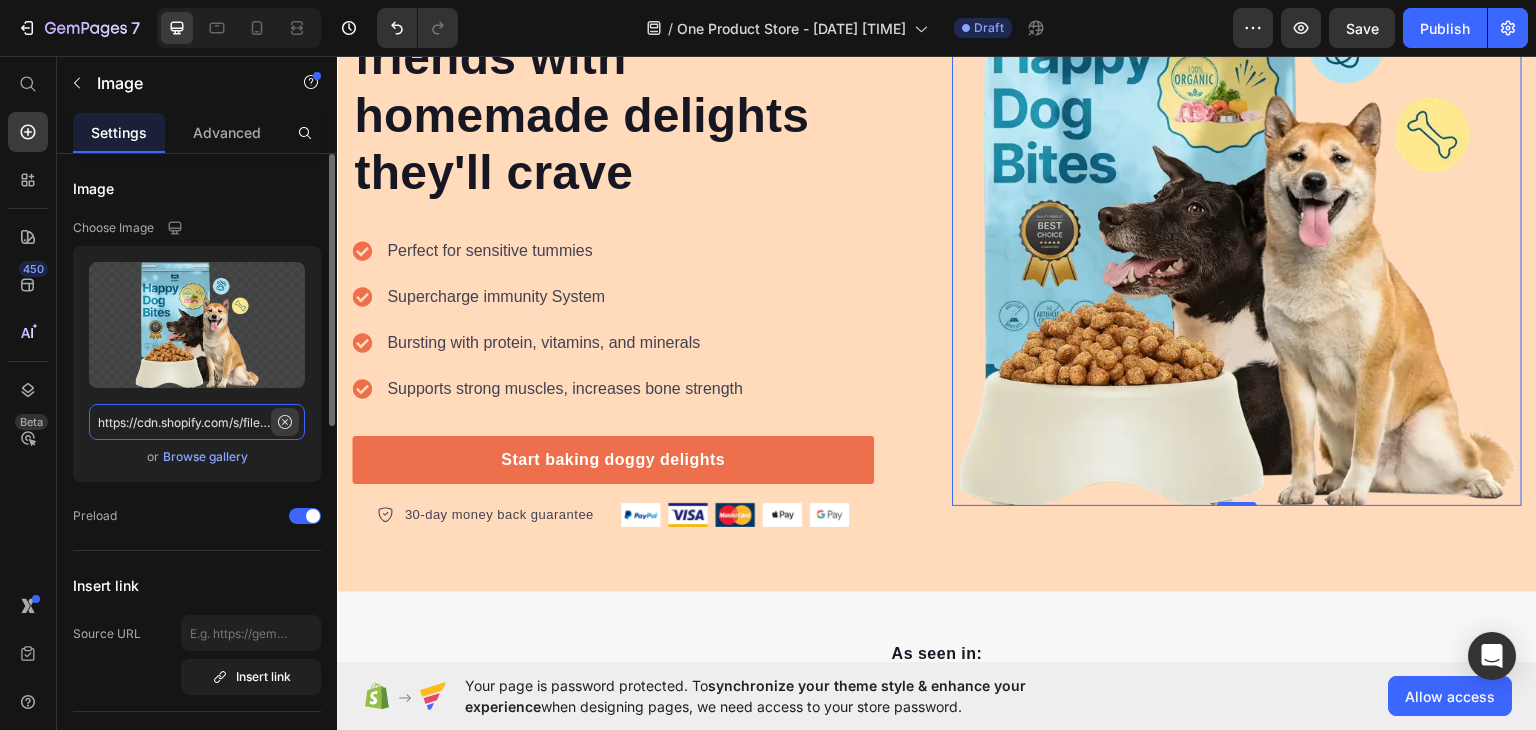 type 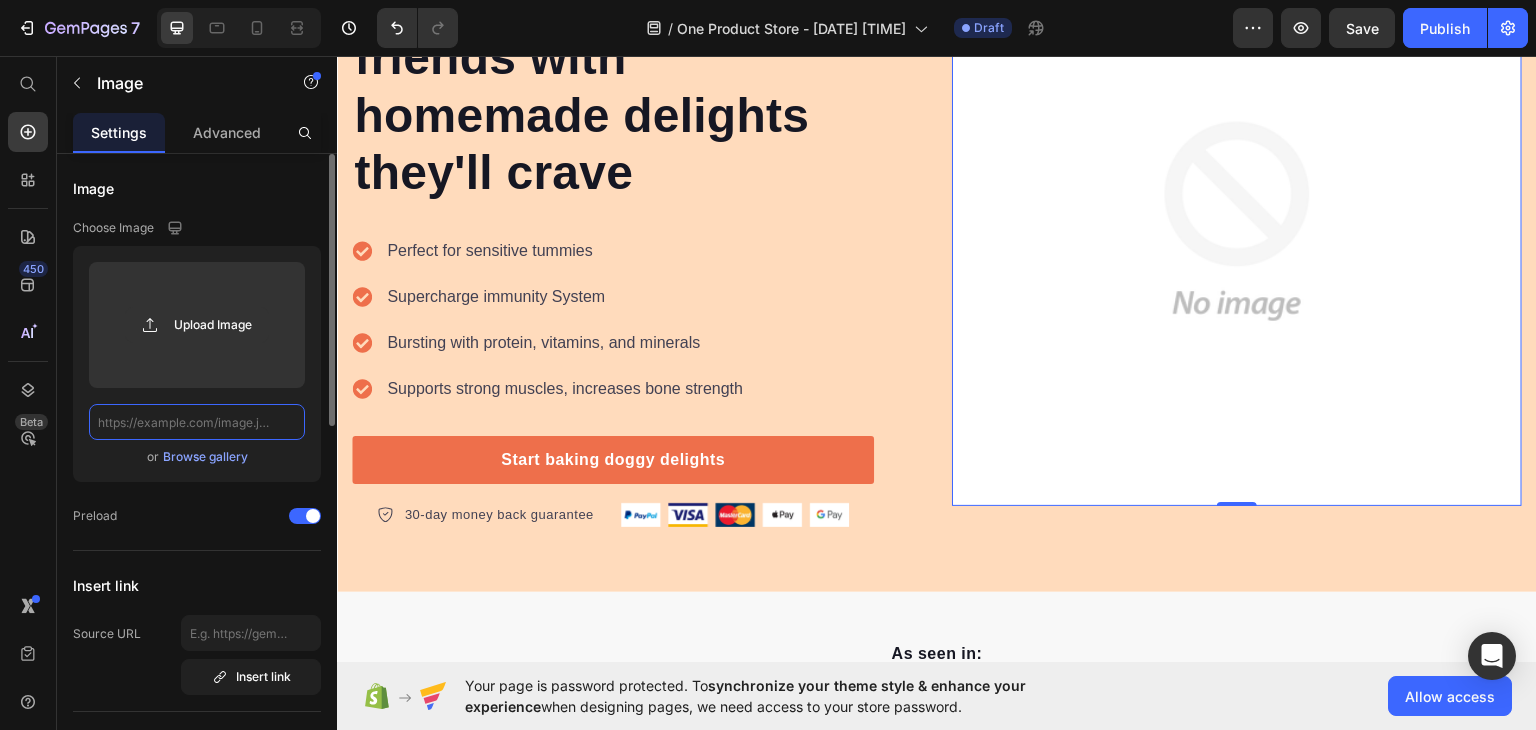 scroll, scrollTop: 0, scrollLeft: 0, axis: both 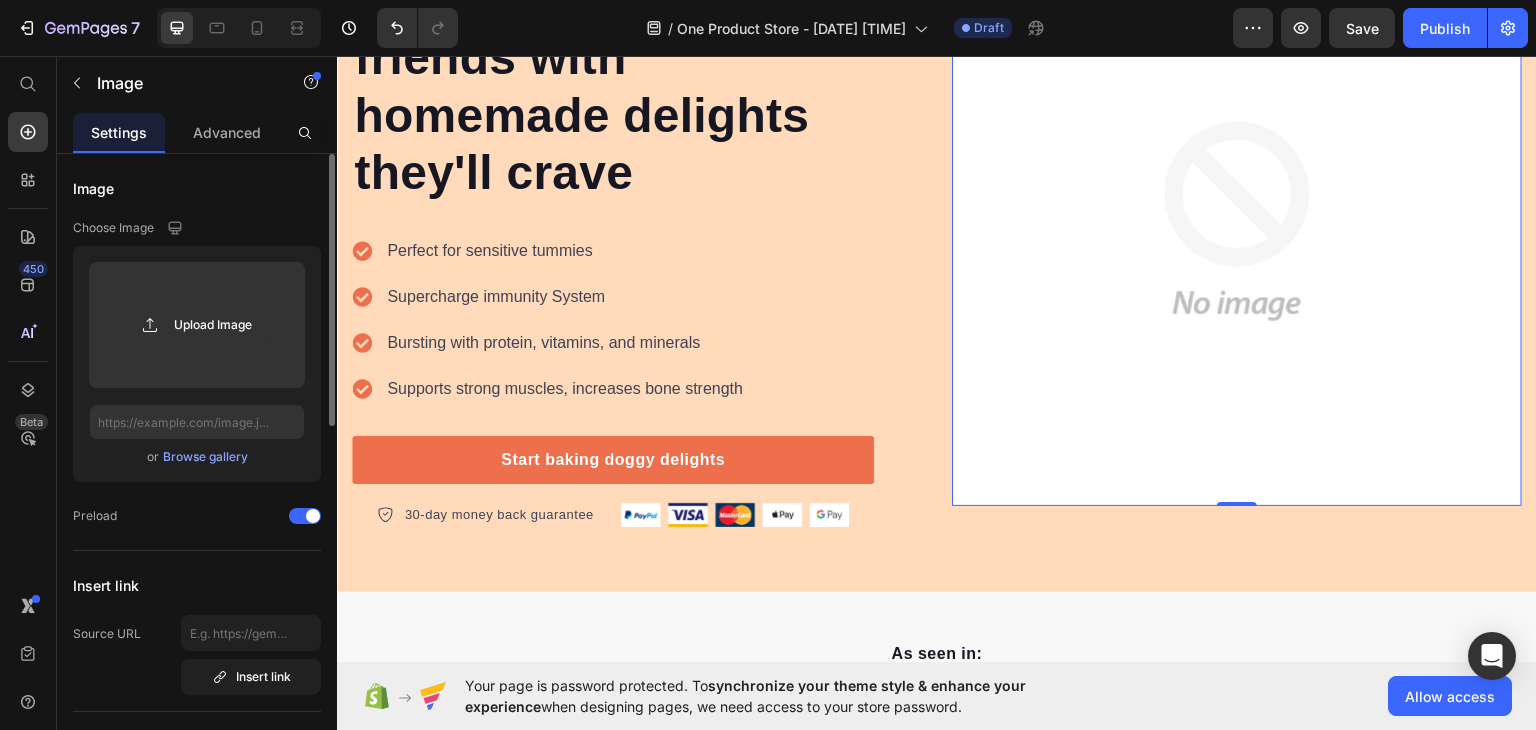 click on "Browse gallery" at bounding box center (205, 457) 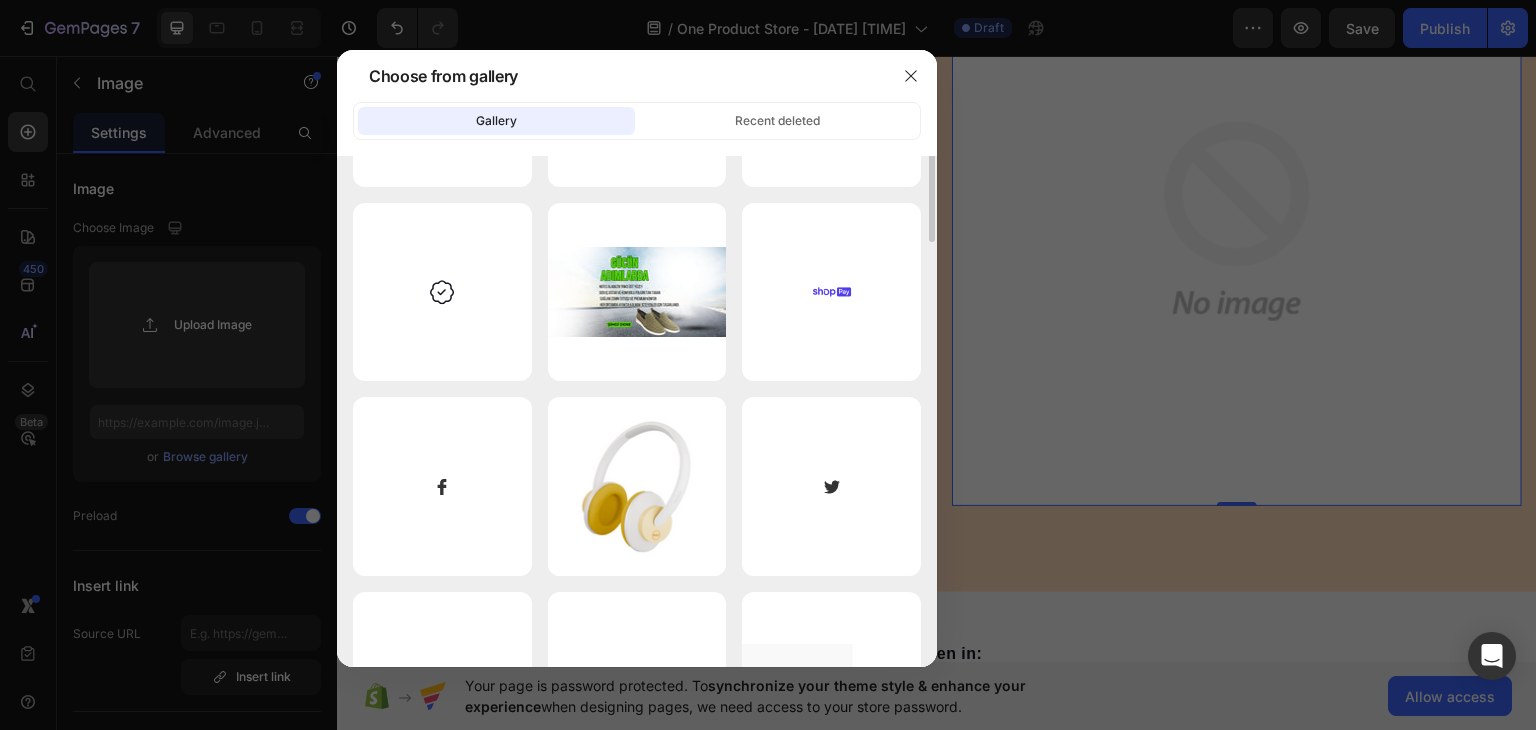 scroll, scrollTop: 0, scrollLeft: 0, axis: both 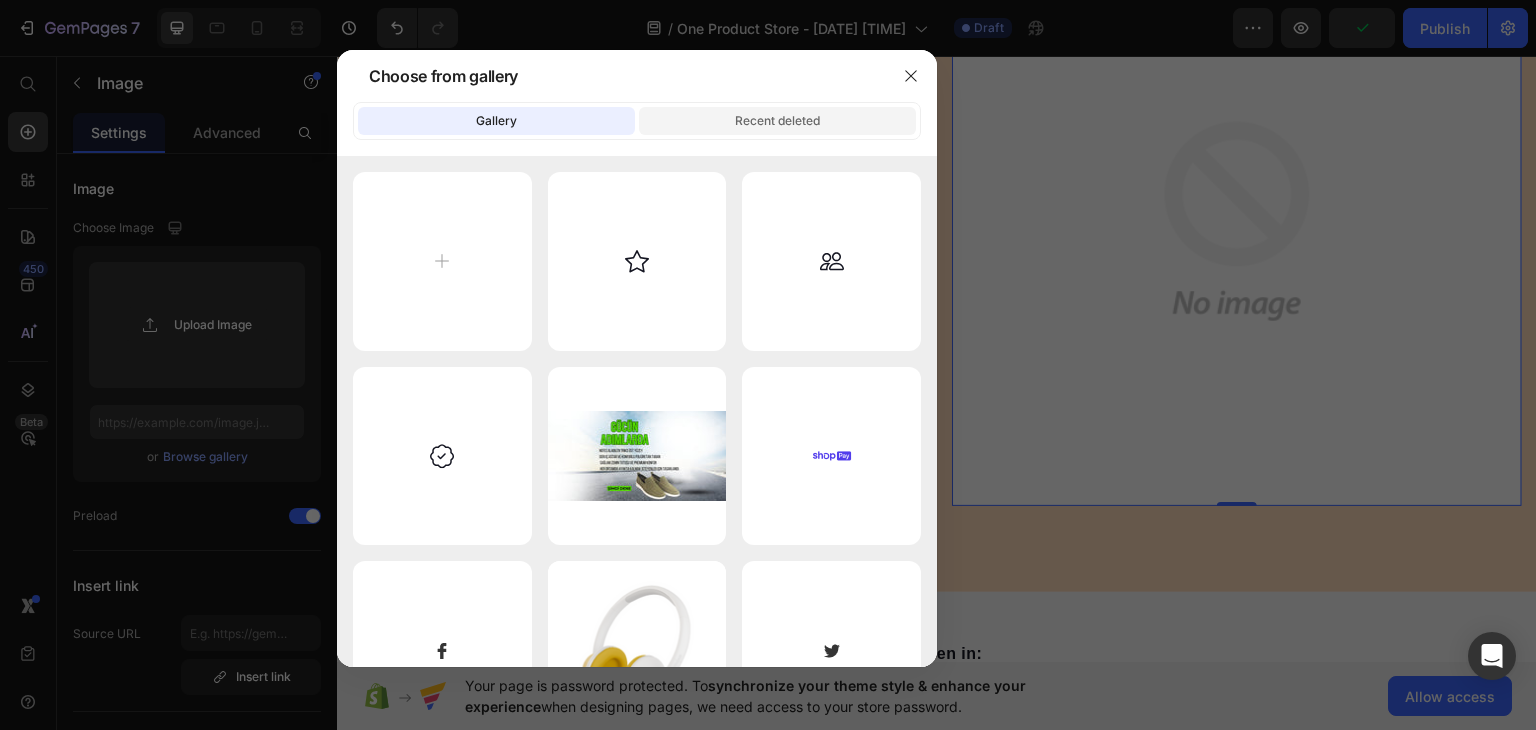 click on "Recent deleted" 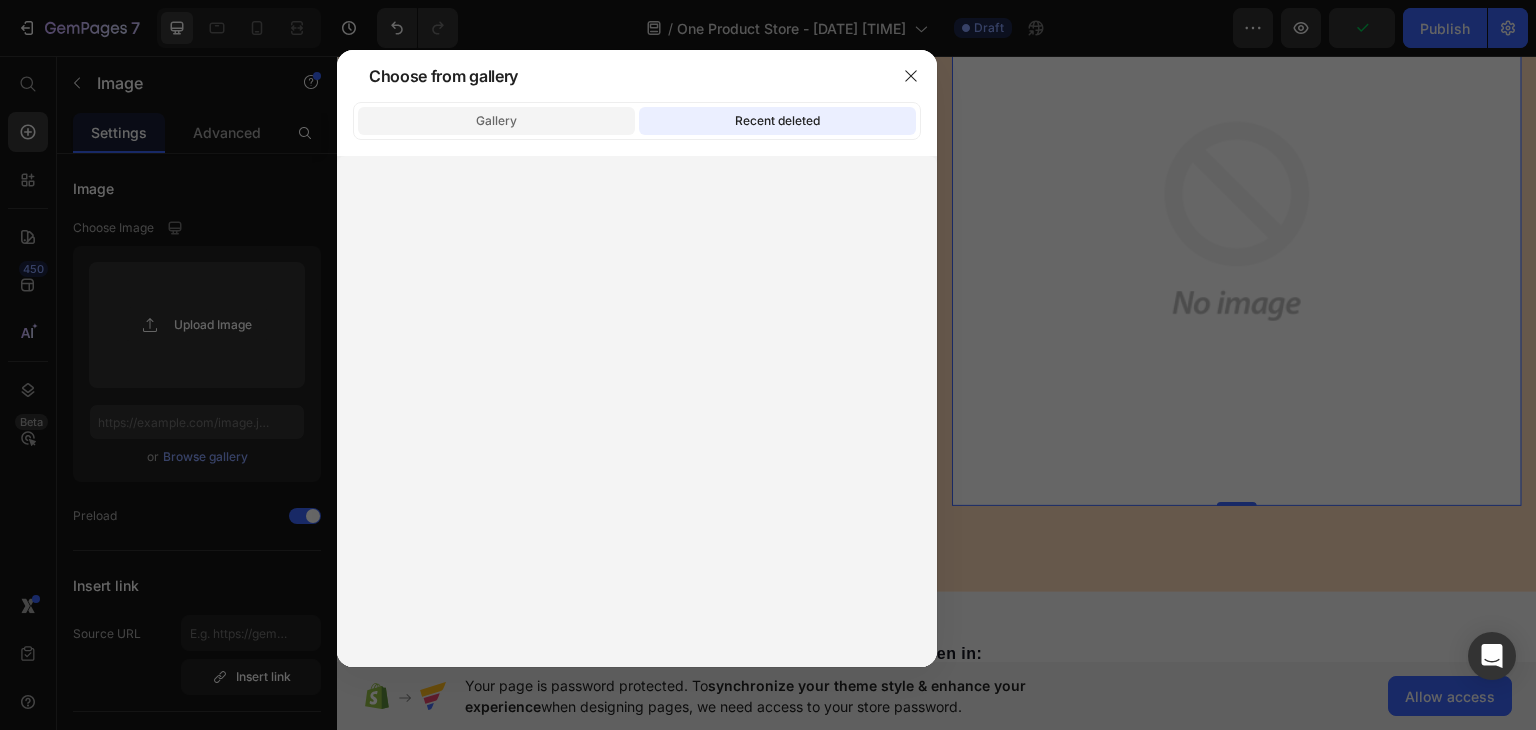 click on "Gallery" 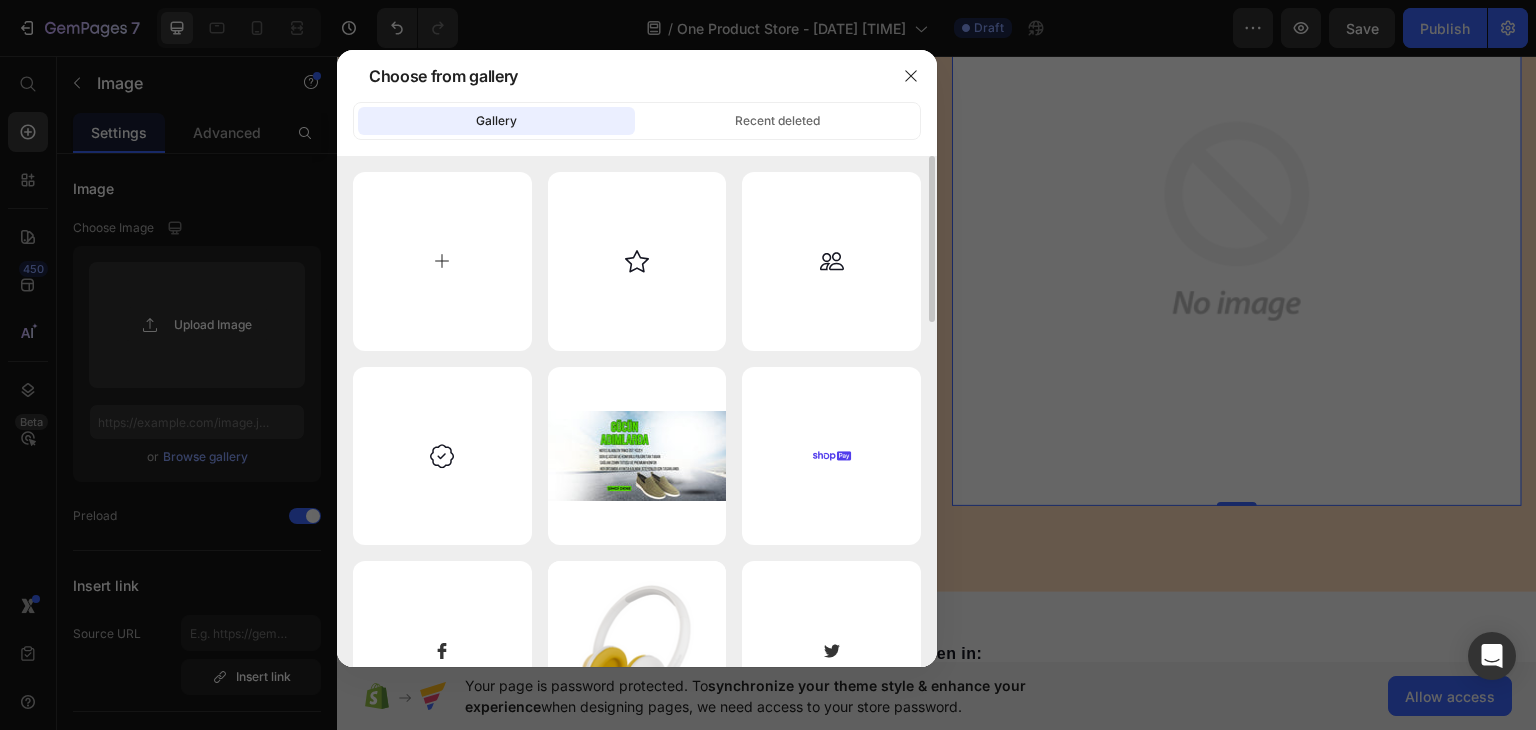 click at bounding box center (442, 261) 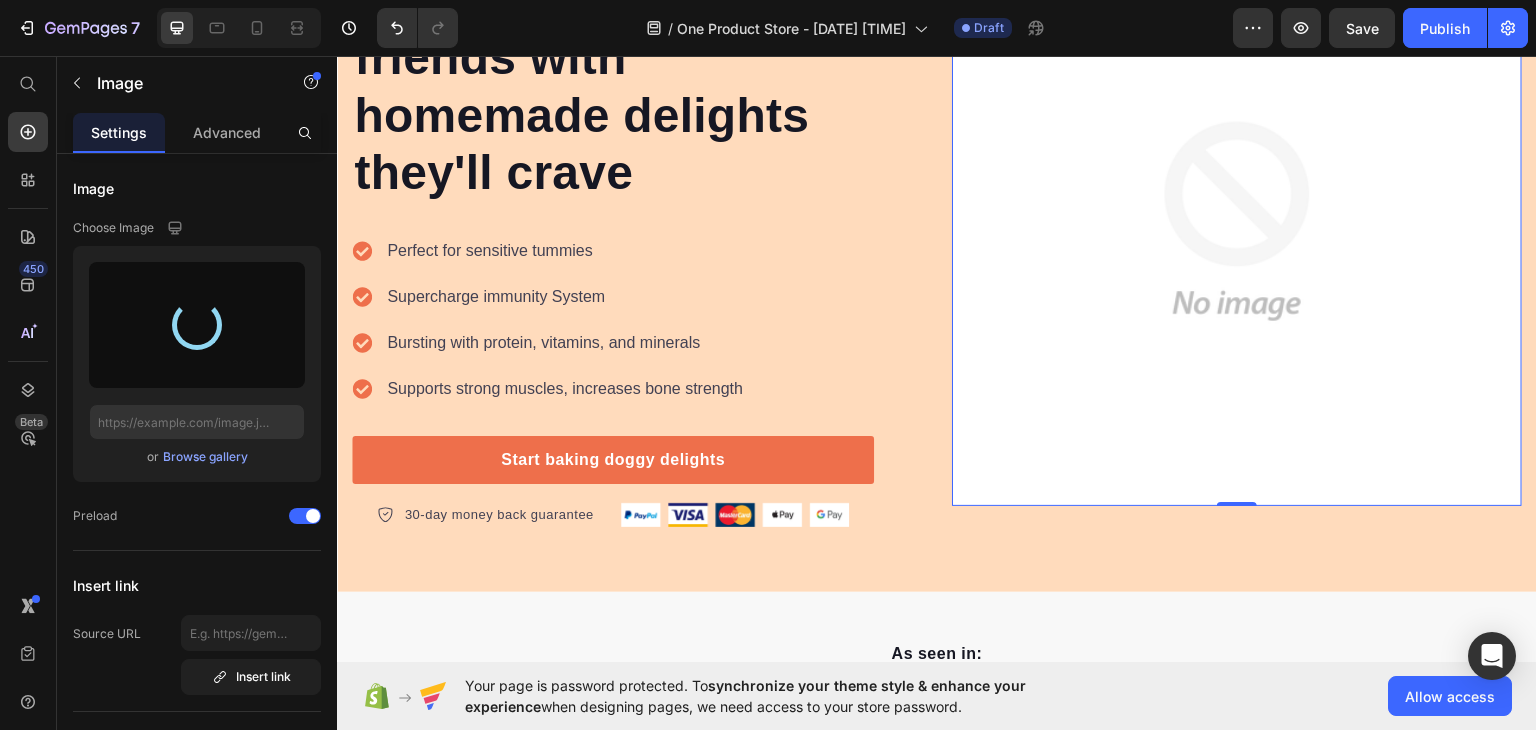 type on "https://cdn.shopify.com/s/files/1/0713/5910/3144/files/gempages_575095969402585956-8e7f9ad0-7880-4fa4-a8c3-81a352fdcf5f.png" 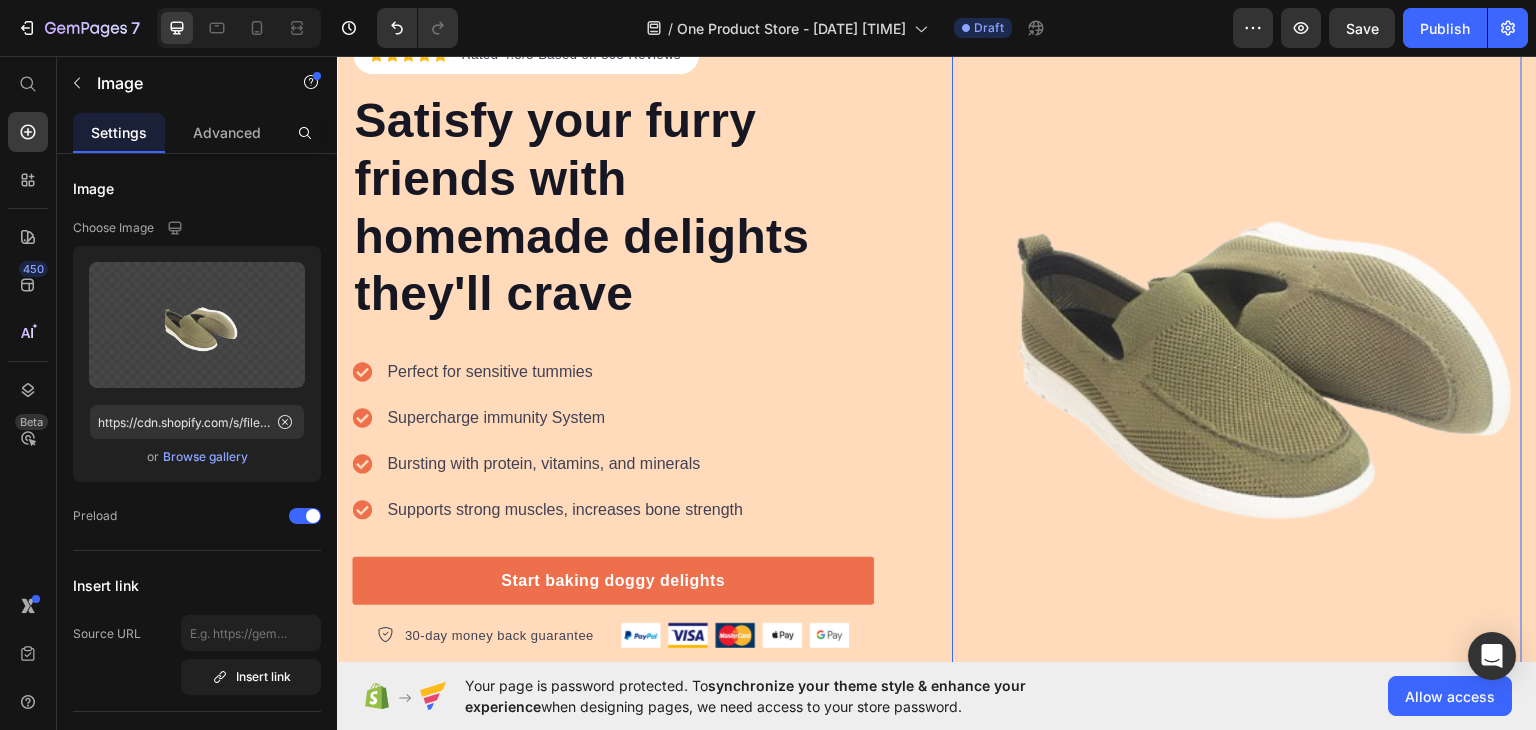 scroll, scrollTop: 416, scrollLeft: 0, axis: vertical 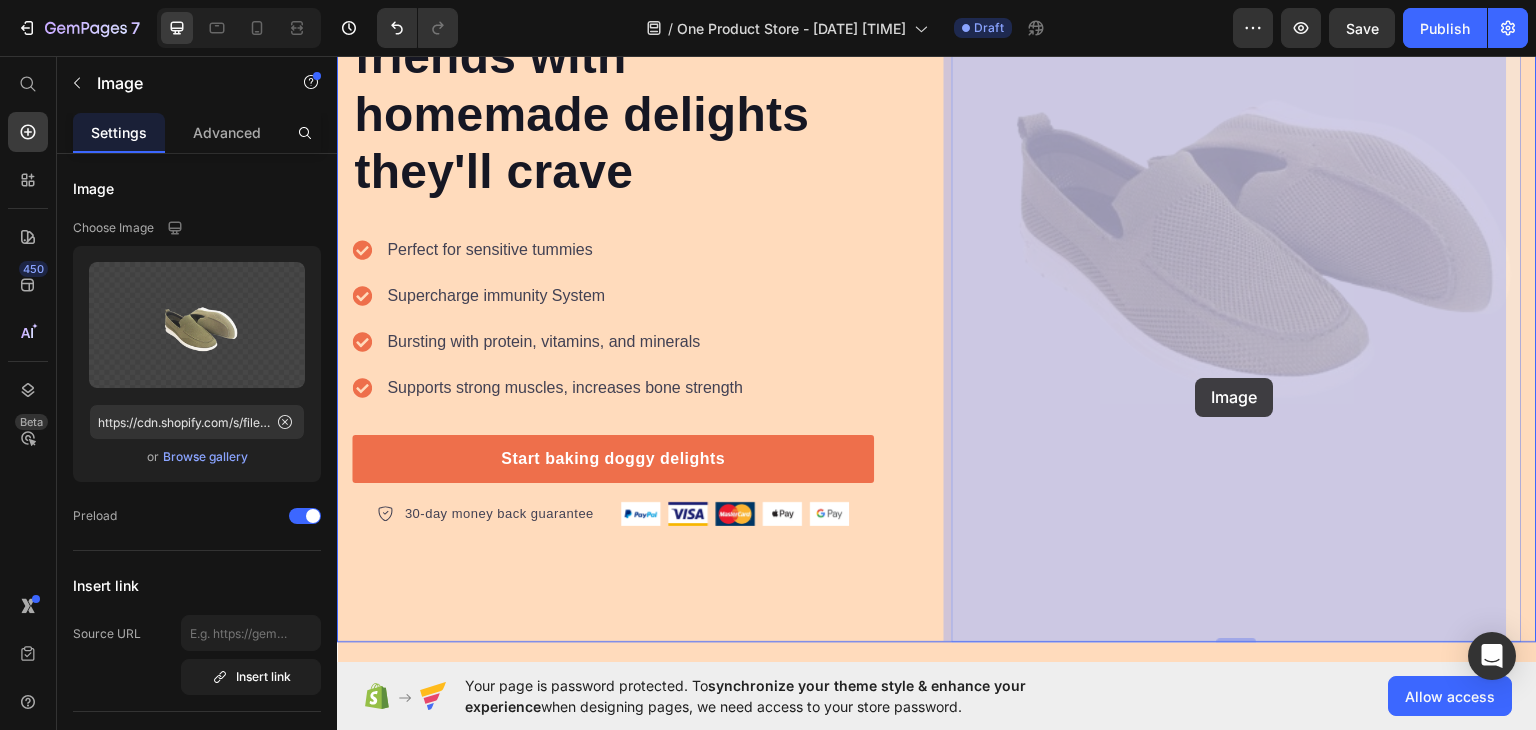 drag, startPoint x: 1213, startPoint y: 316, endPoint x: 1213, endPoint y: 346, distance: 30 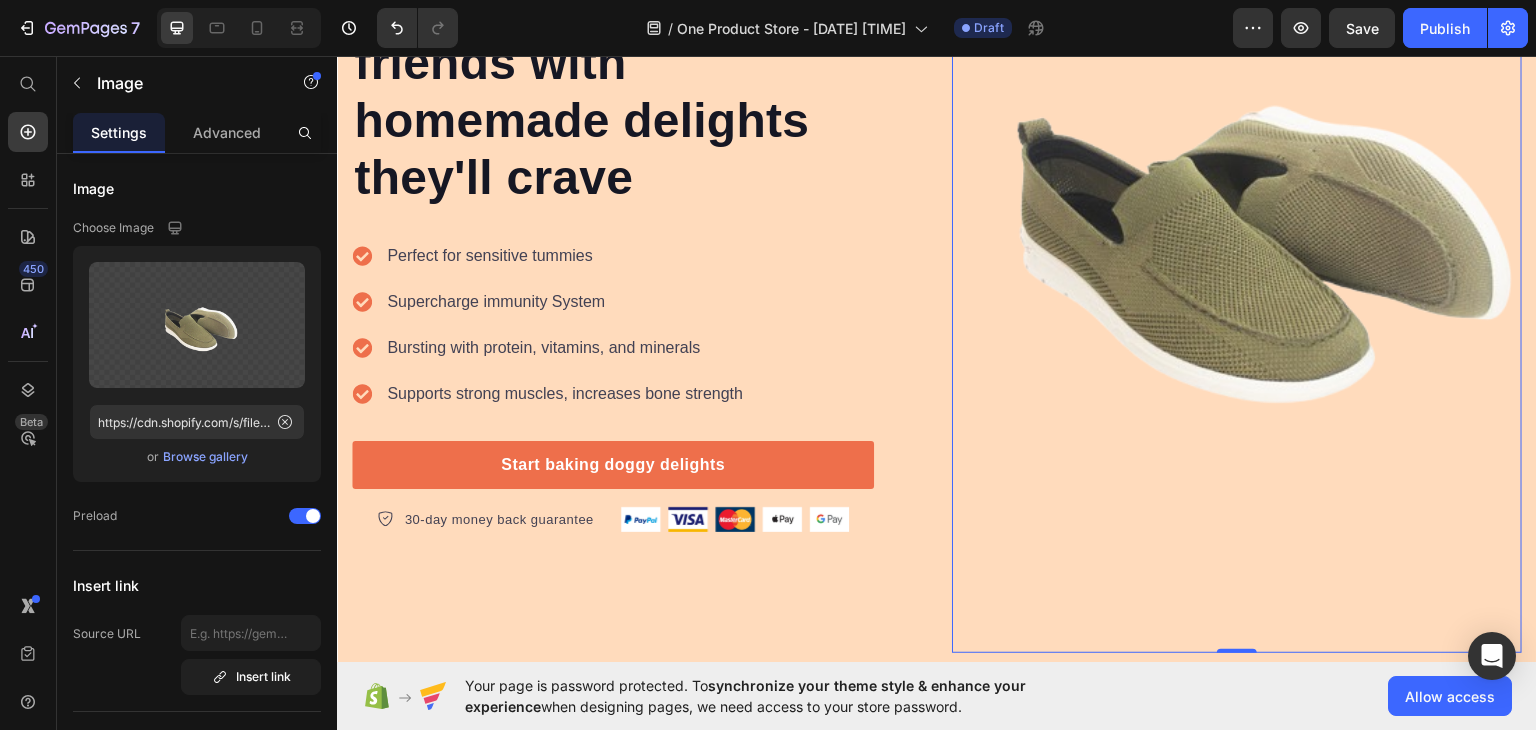 click at bounding box center [1237, 224] 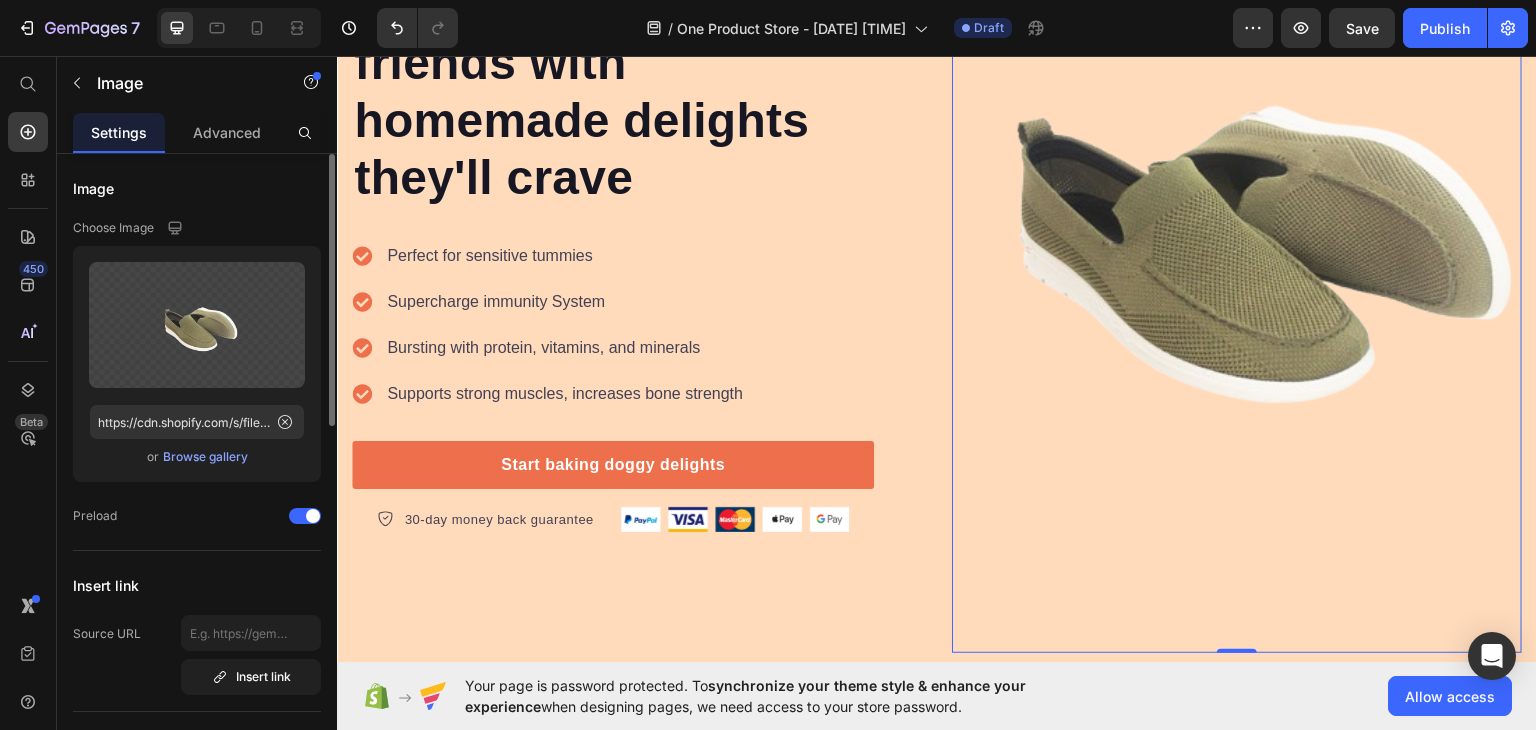 click on "Image Choose Image Upload Image https://cdn.shopify.com/s/files/1/0713/5910/3144/files/gempages_575095969402585956-8e7f9ad0-7880-4fa4-a8c3-81a352fdcf5f.png  or   Browse gallery  Preload Insert link Source URL  Insert link  Size Proportion Original Width 100 px % Height px % Shape Border Corner Shadow Align SEO Alt text Image title" at bounding box center (197, 840) 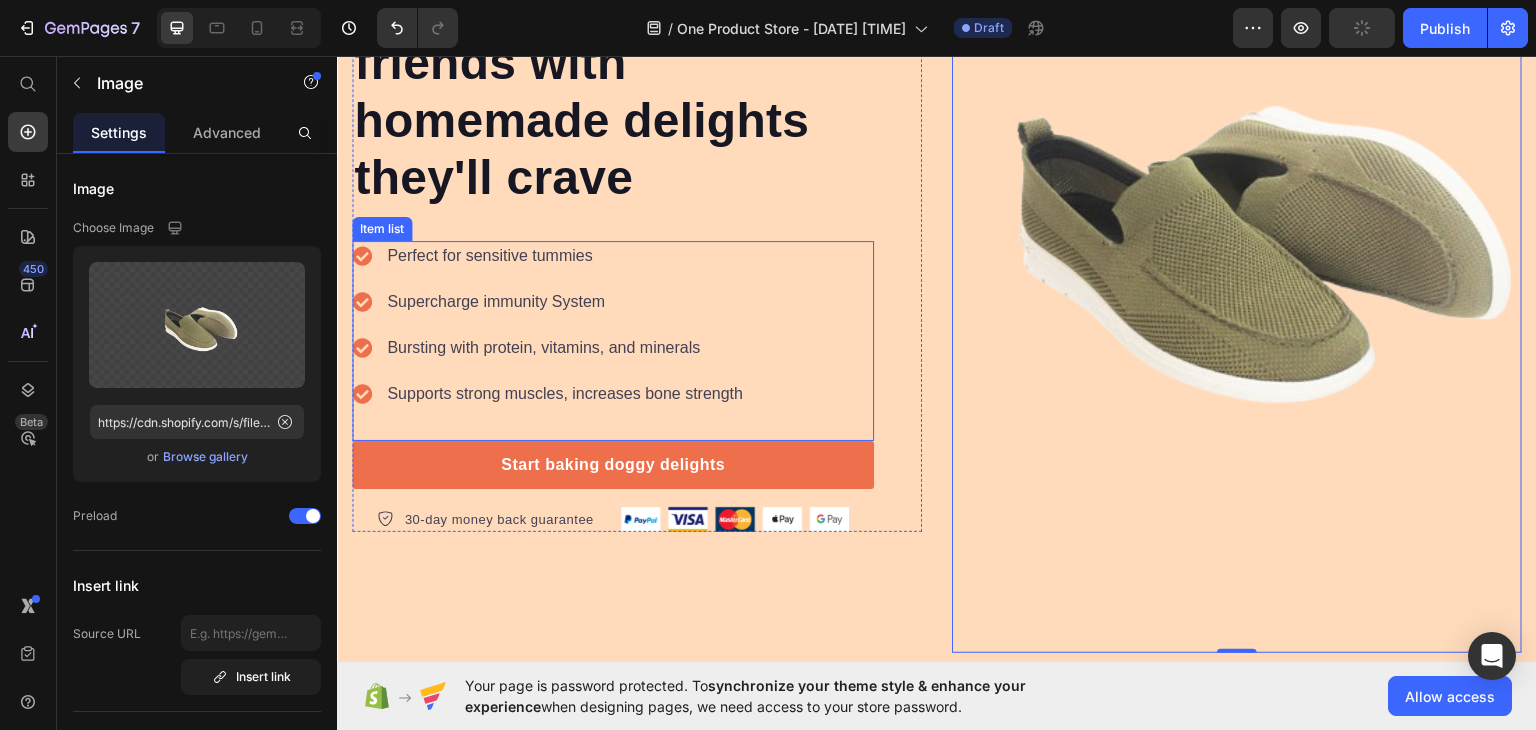 click on "Perfect for sensitive tummies Supercharge immunity System Bursting with protein, vitamins, and minerals Supports strong muscles, increases bone strength" at bounding box center (613, 324) 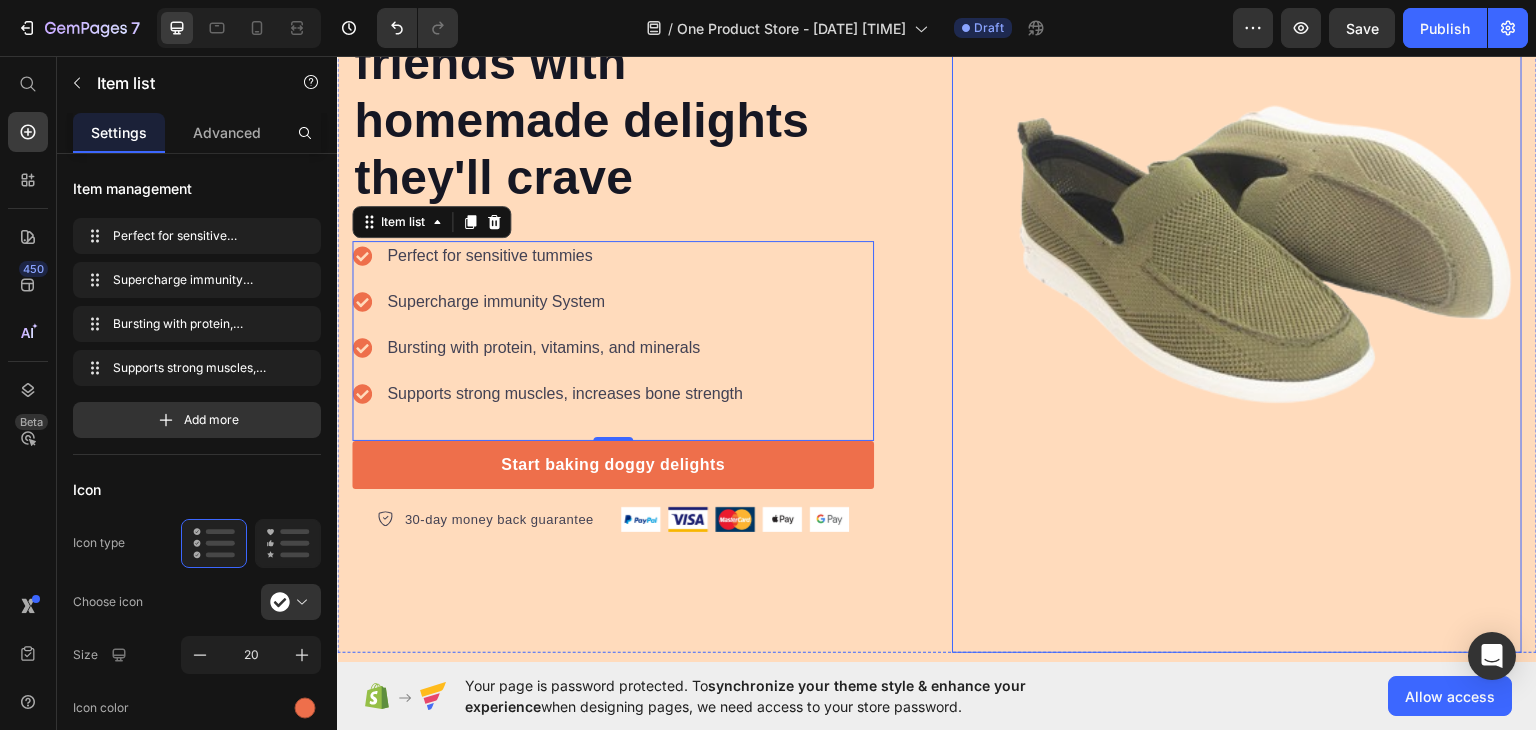click at bounding box center [1237, 224] 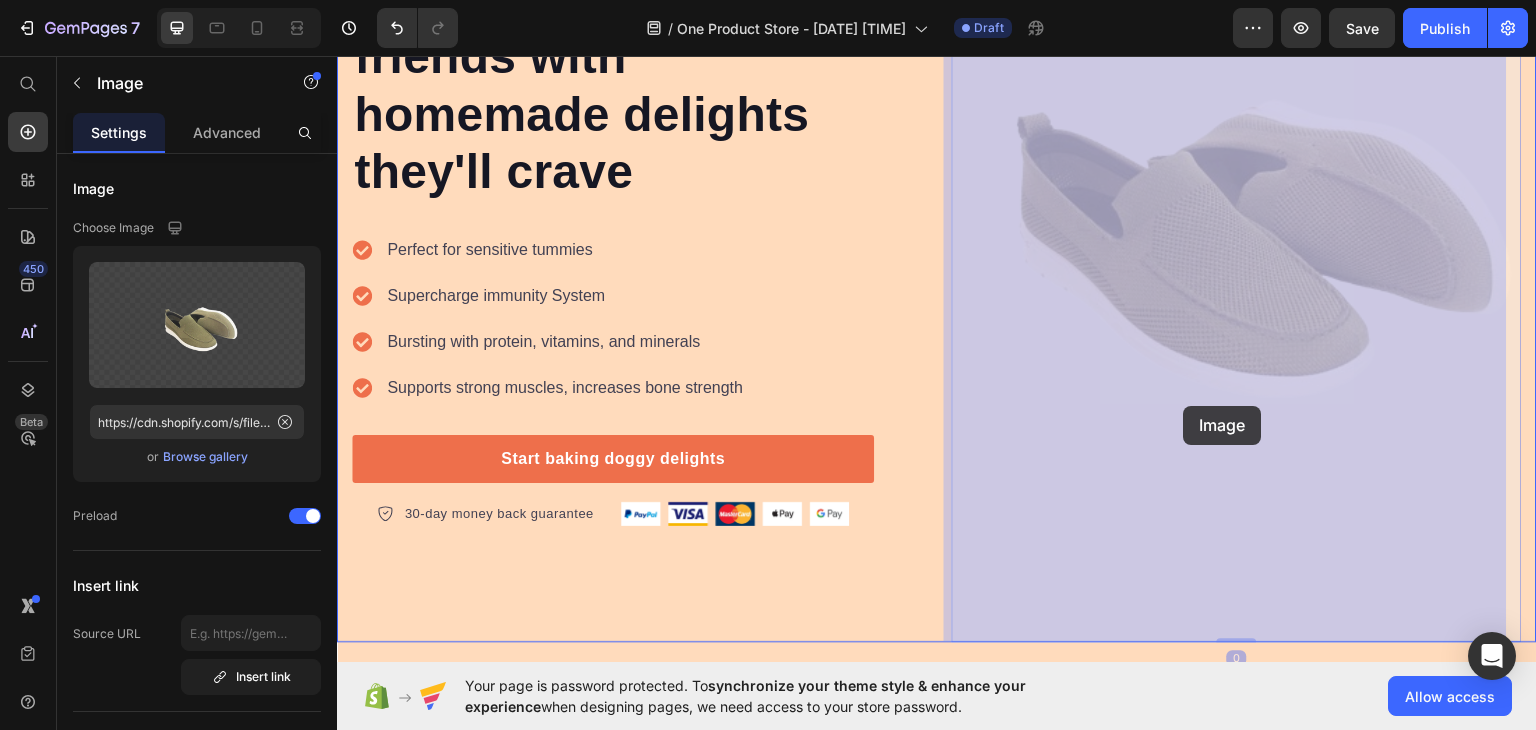 drag, startPoint x: 1189, startPoint y: 254, endPoint x: 1184, endPoint y: 405, distance: 151.08276 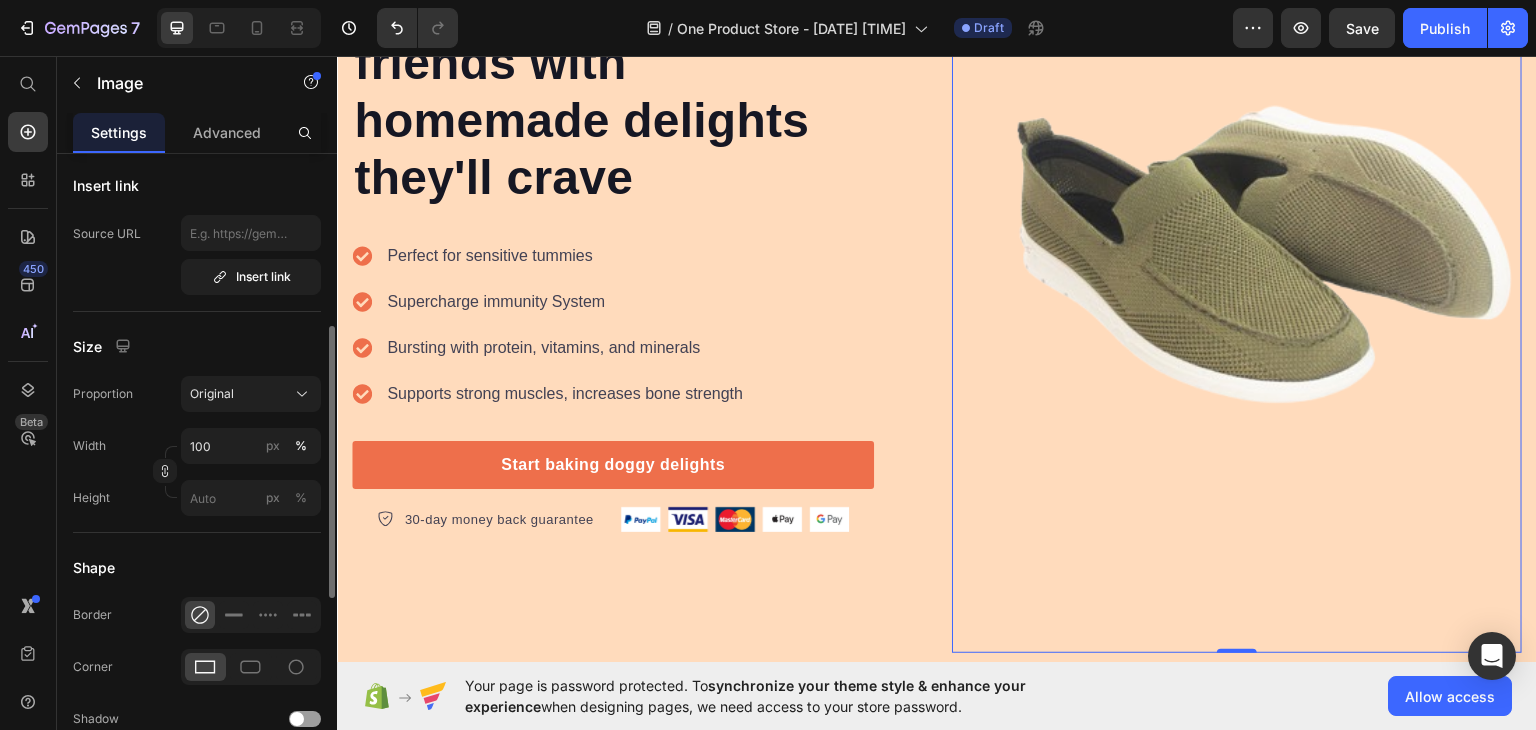scroll, scrollTop: 500, scrollLeft: 0, axis: vertical 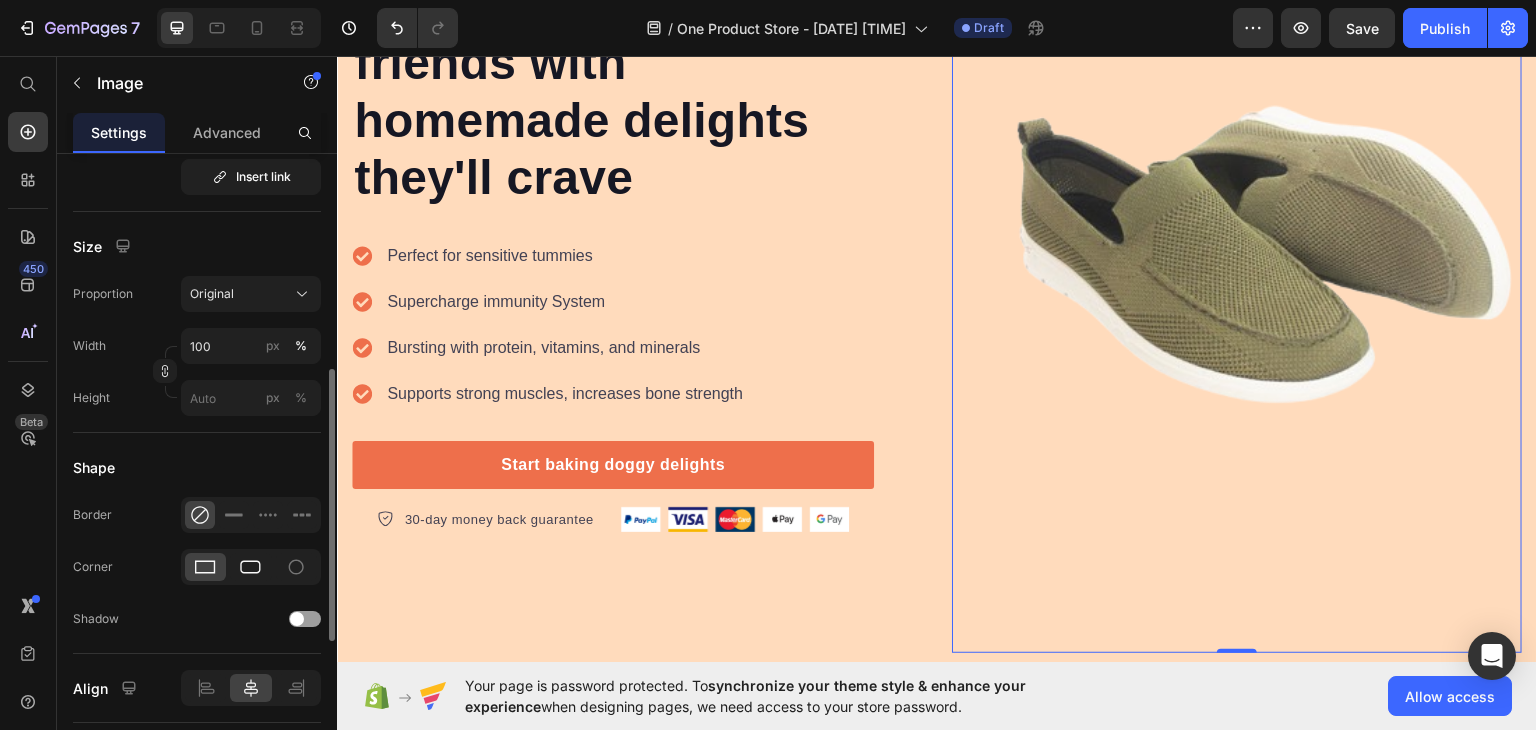 click 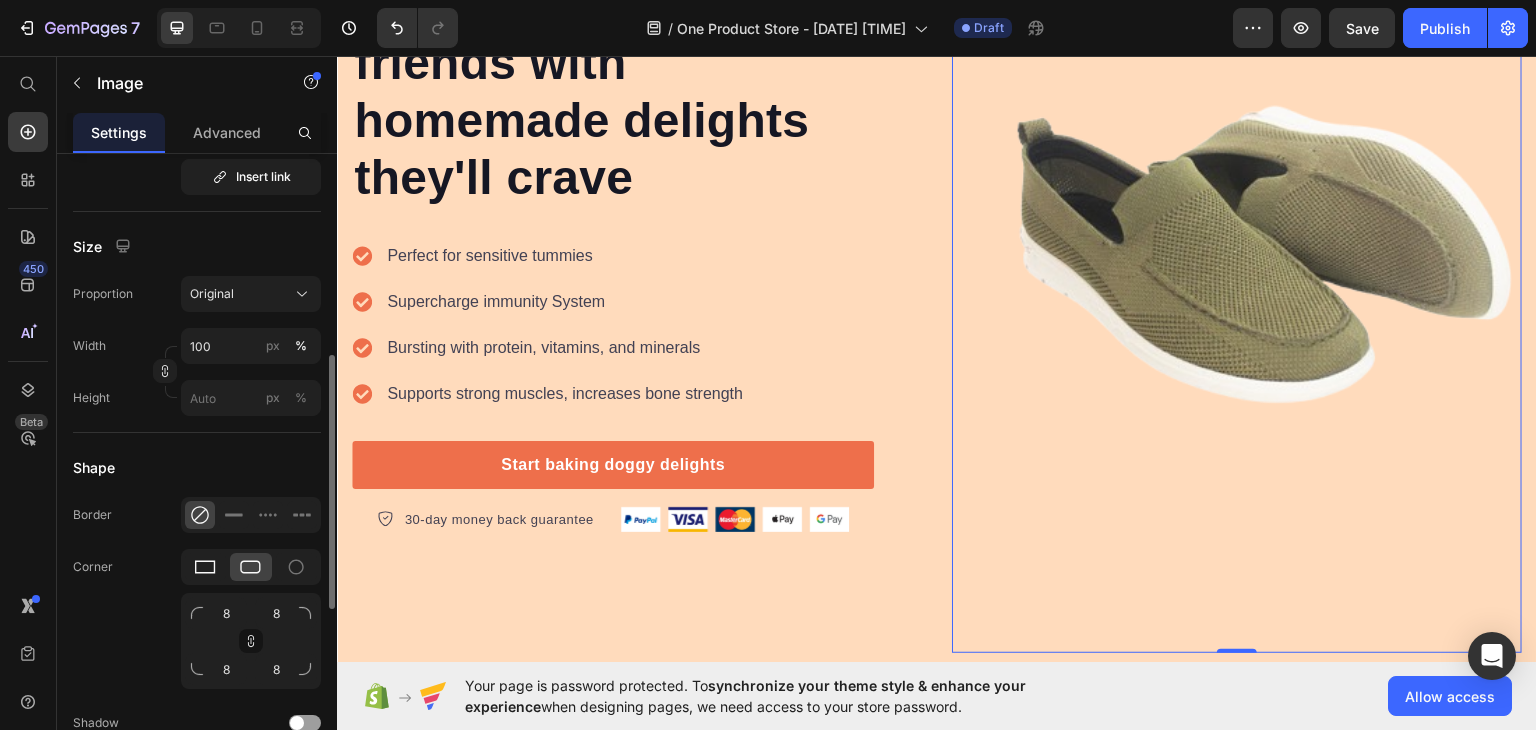 click 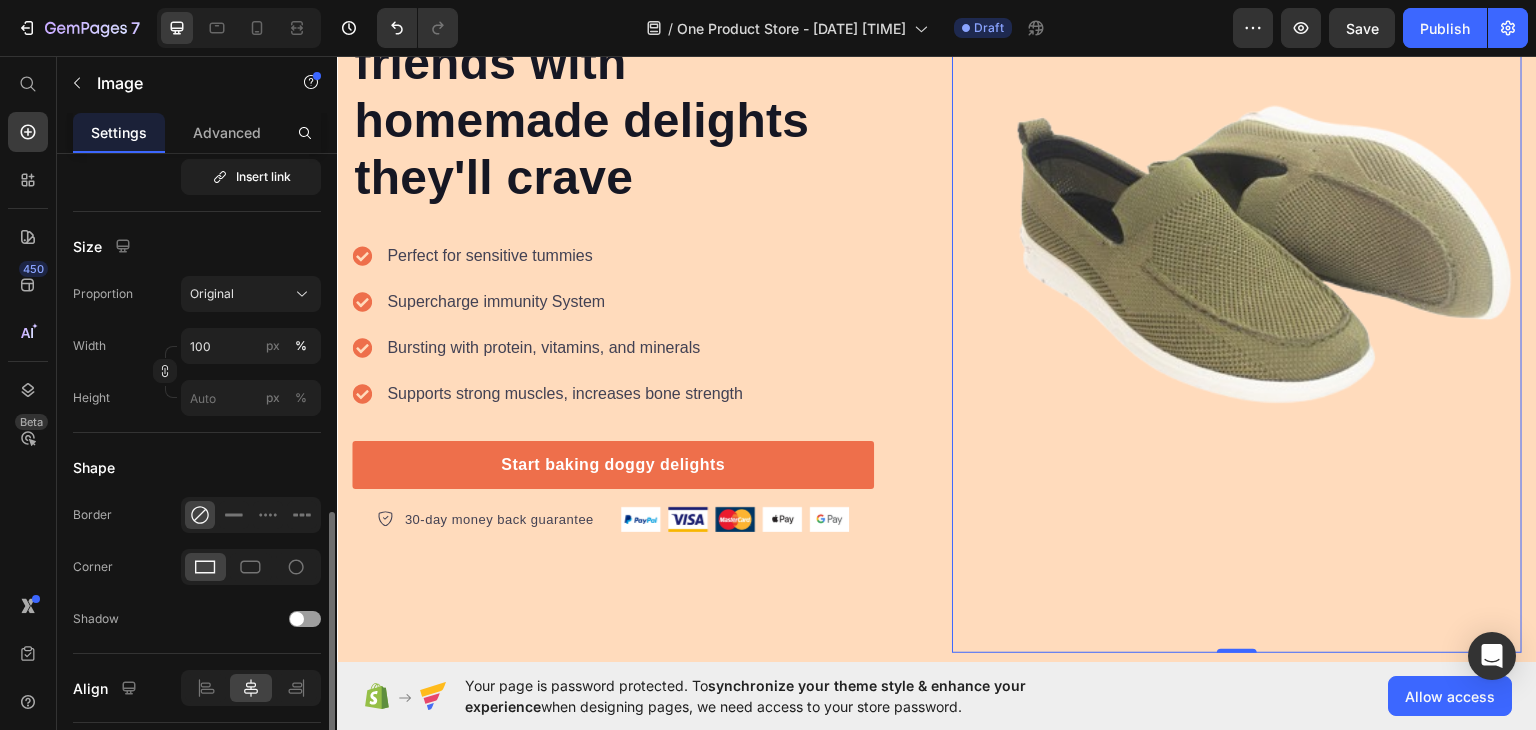 scroll, scrollTop: 700, scrollLeft: 0, axis: vertical 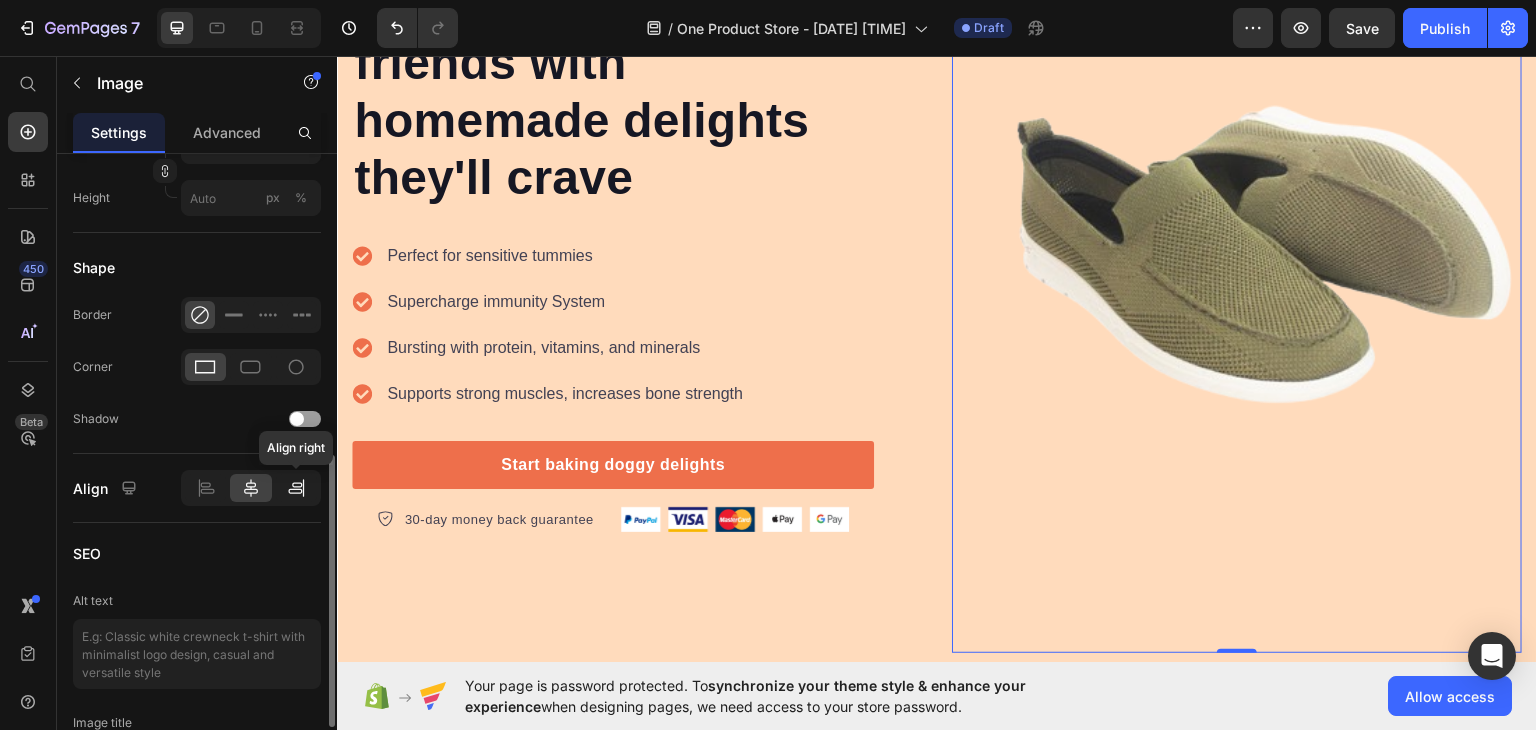 click 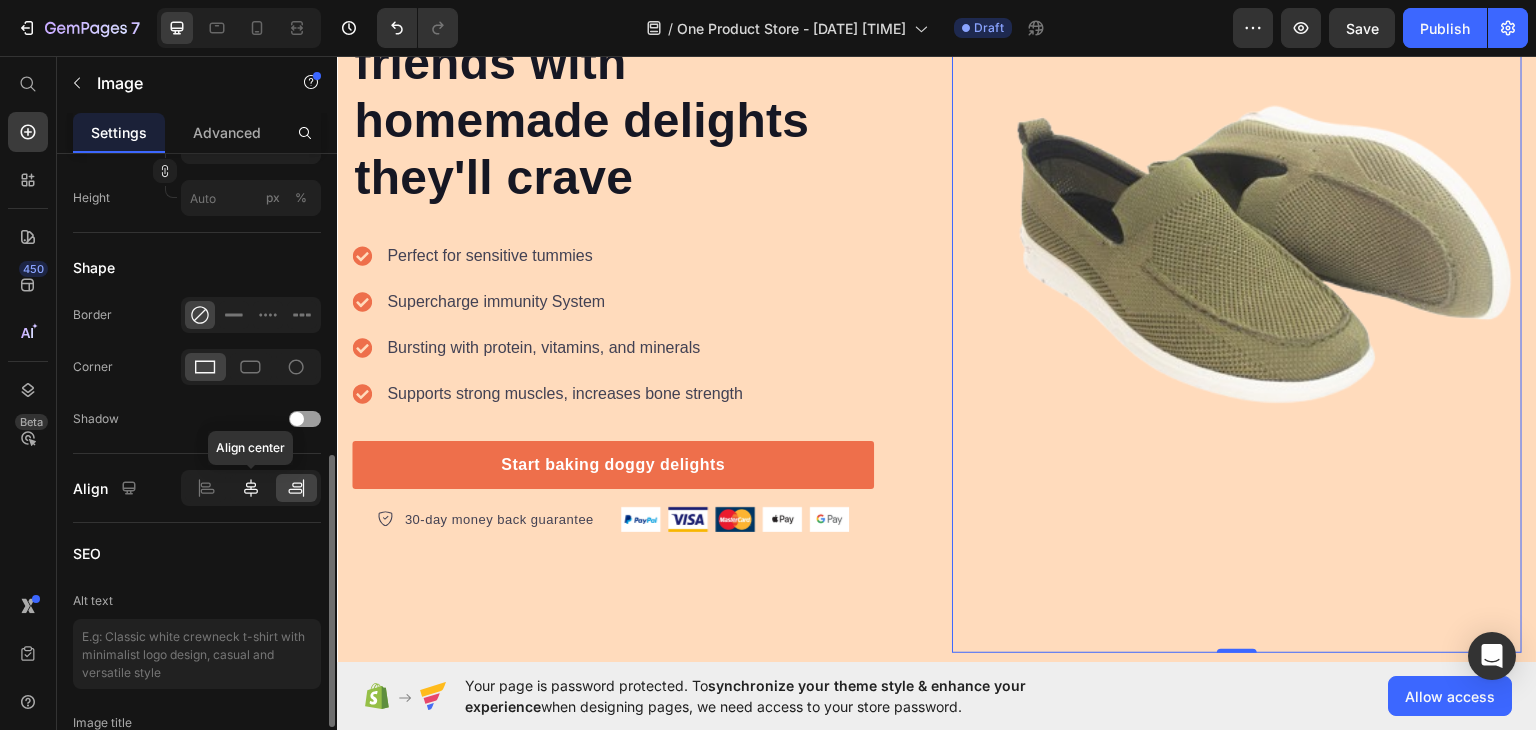 click 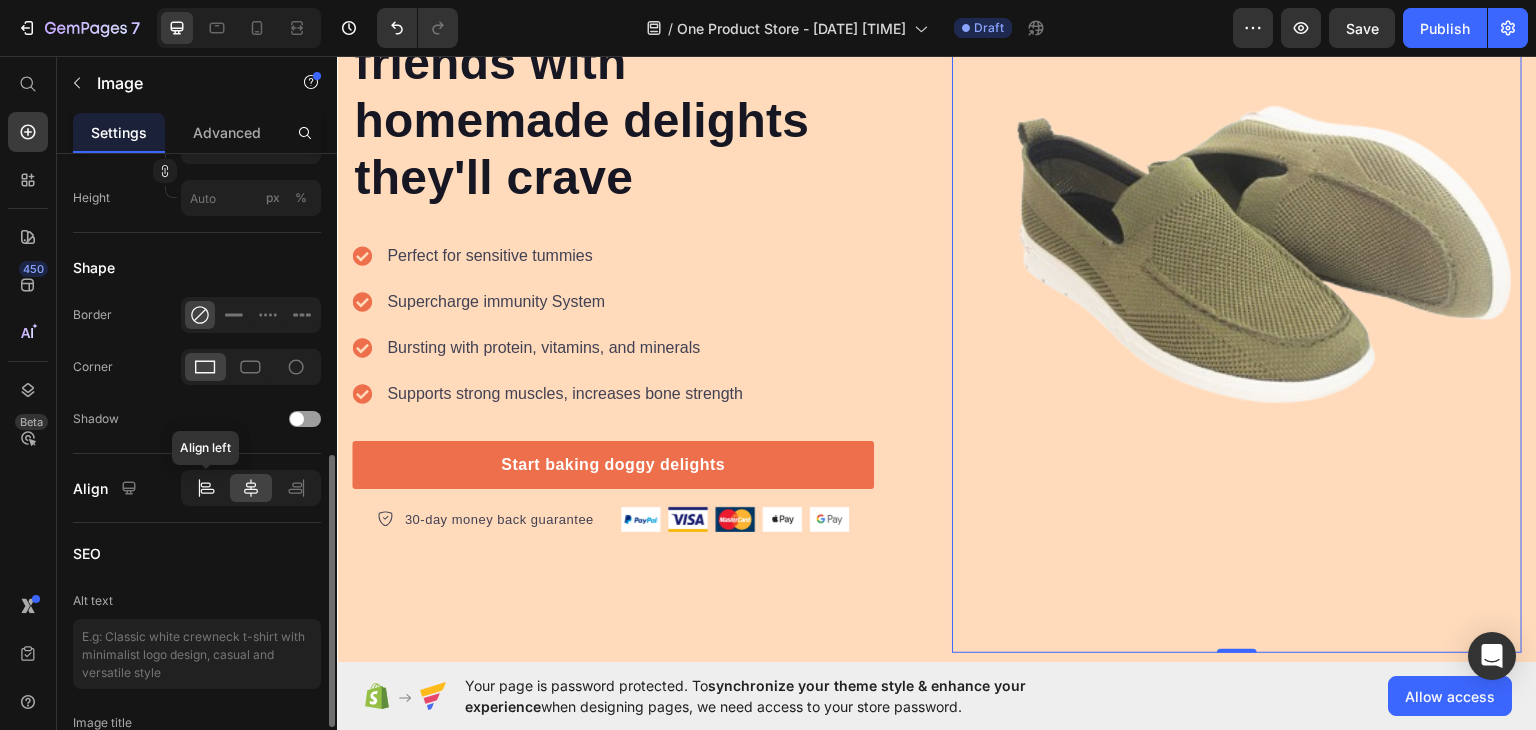 click 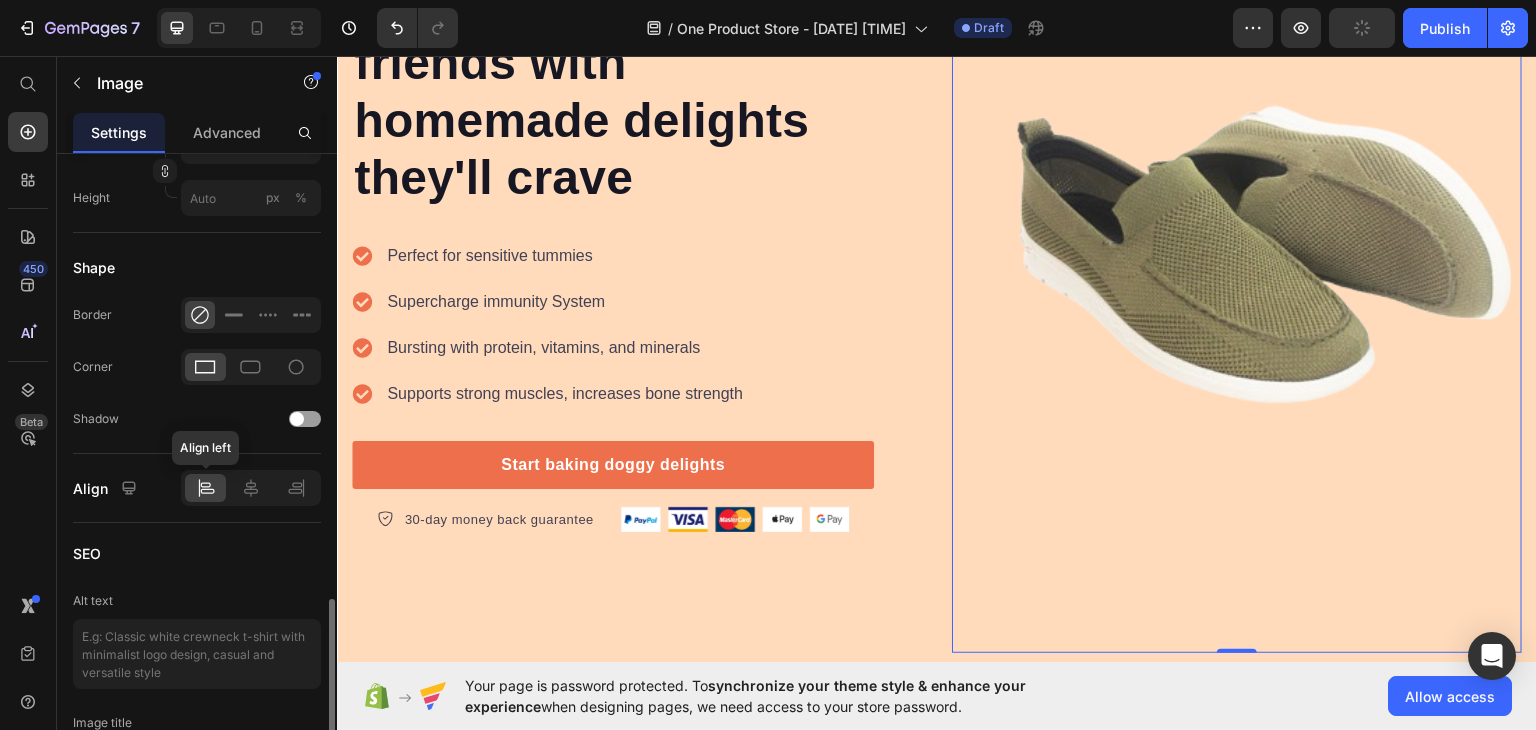 scroll, scrollTop: 836, scrollLeft: 0, axis: vertical 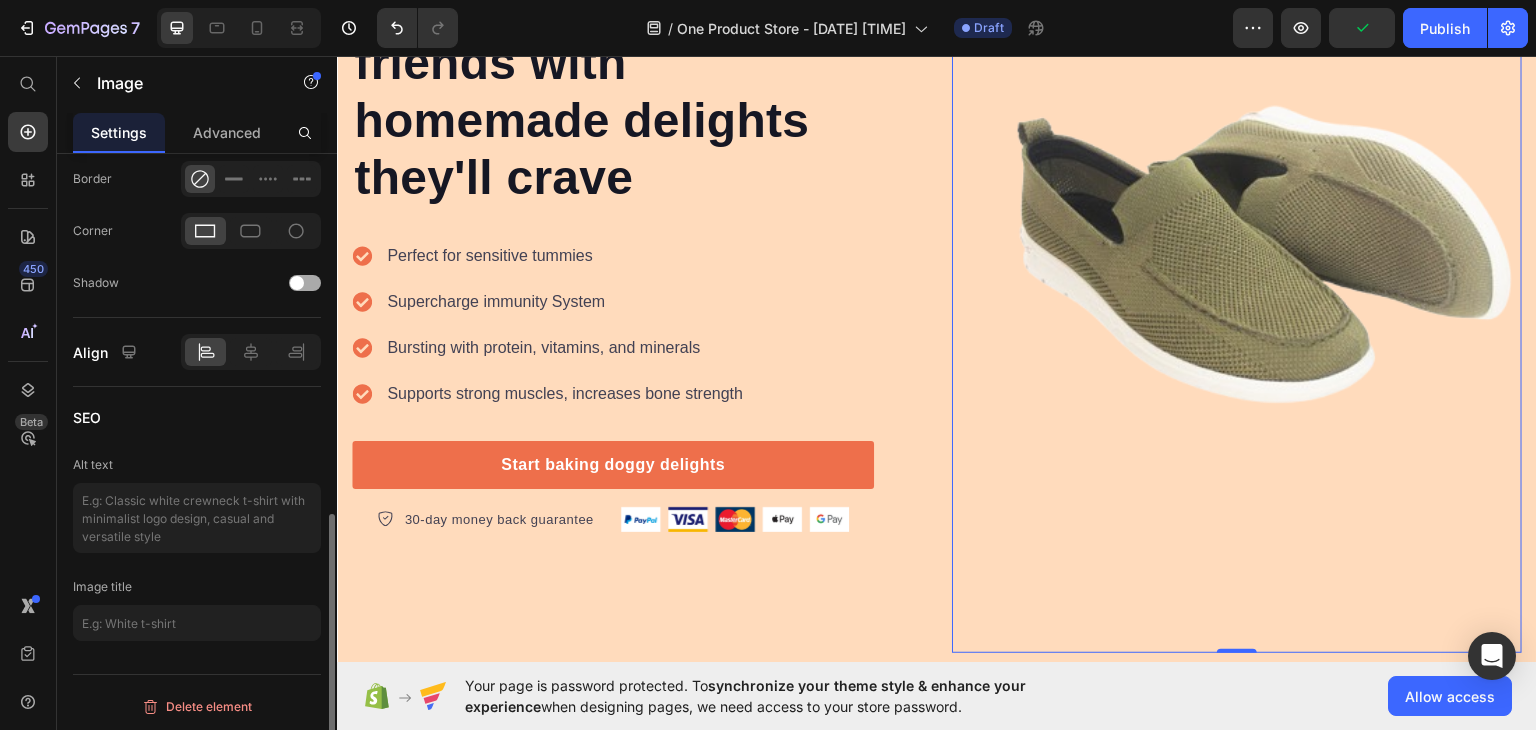 click on "Shadow" 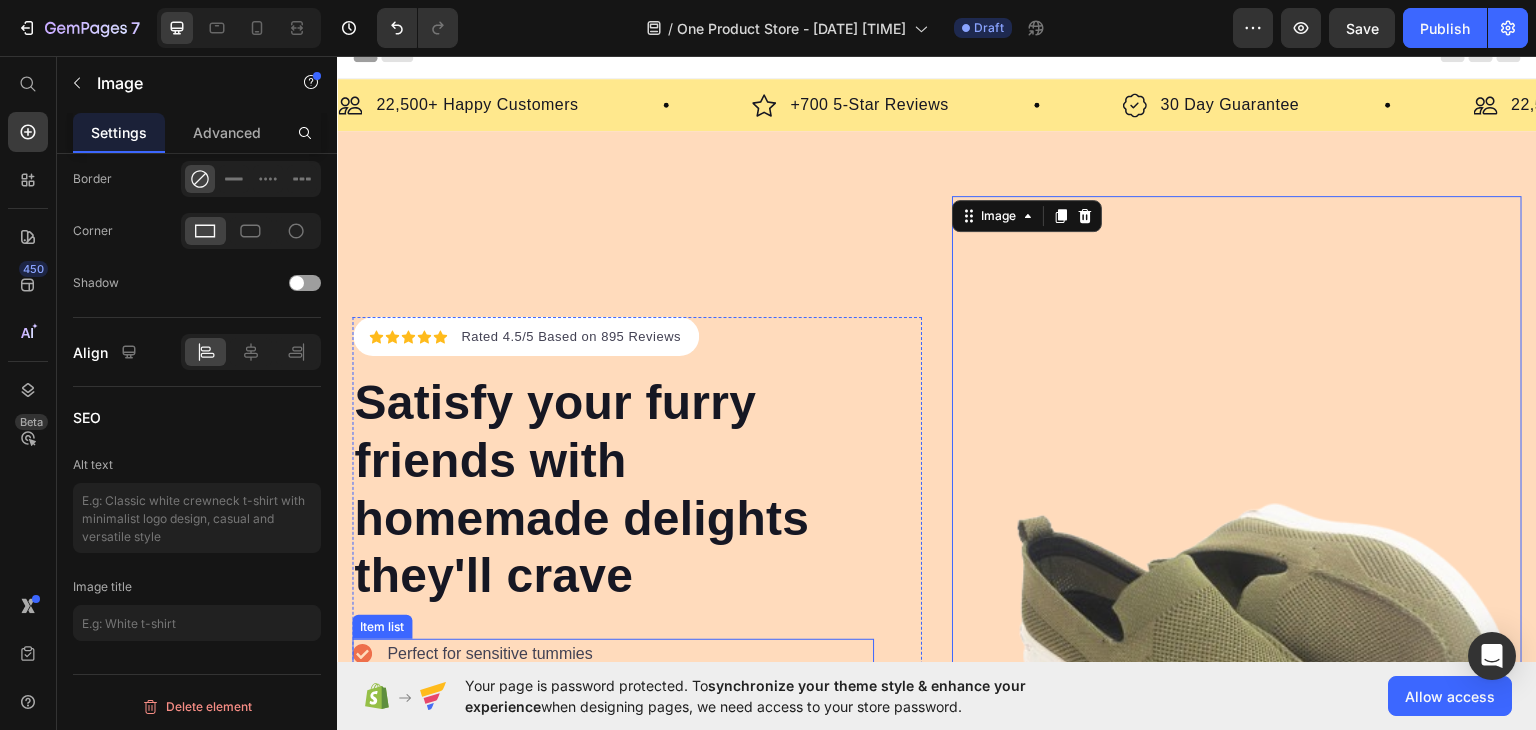 scroll, scrollTop: 0, scrollLeft: 0, axis: both 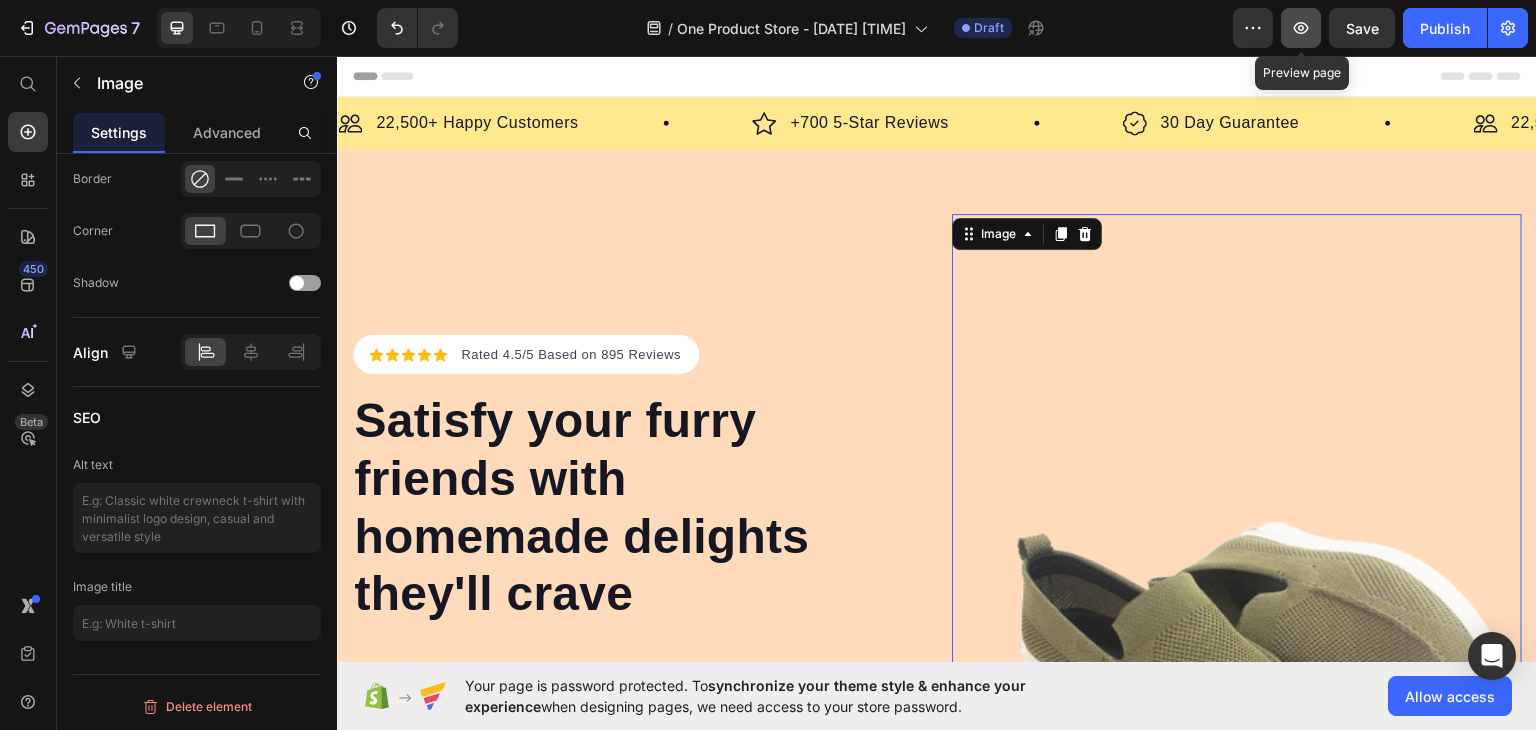 click 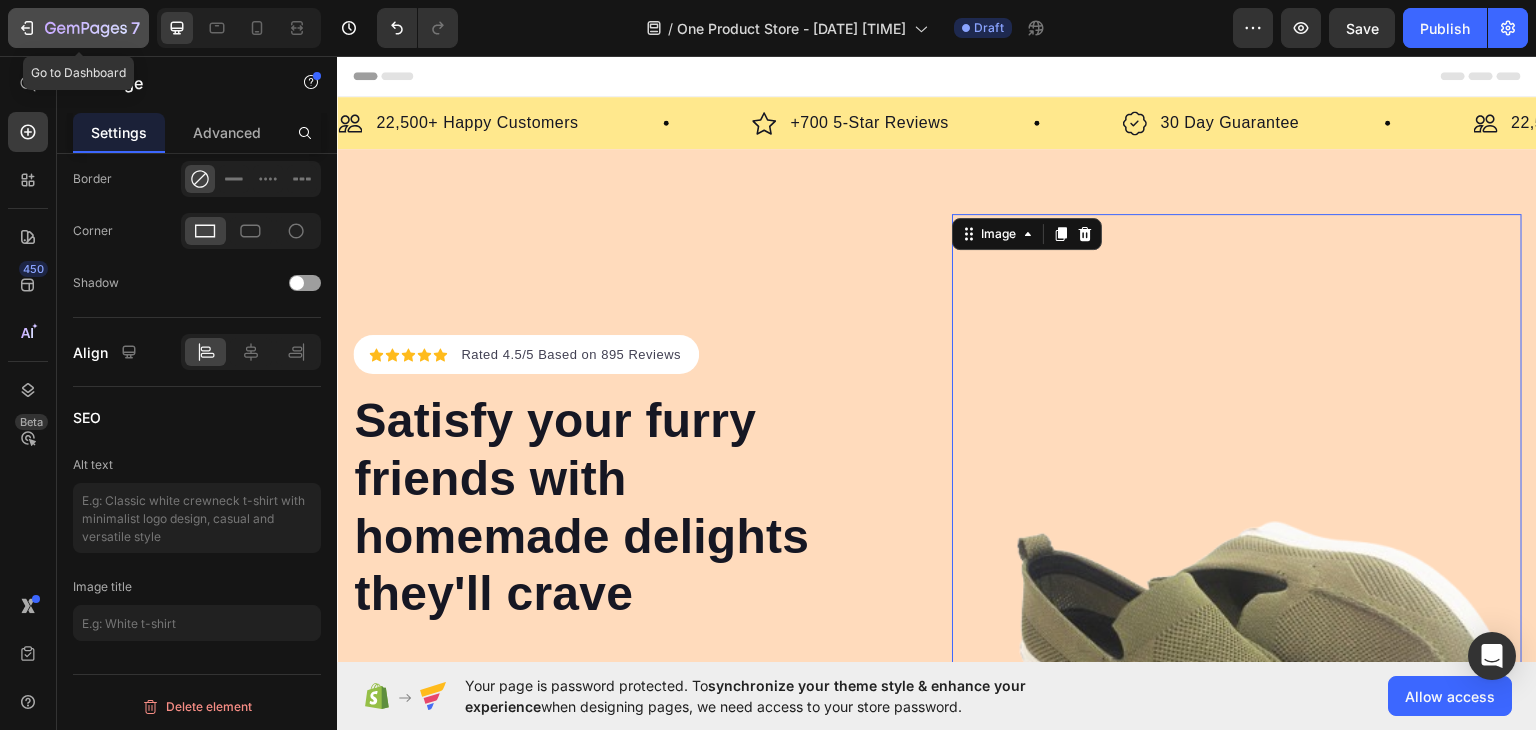 click 